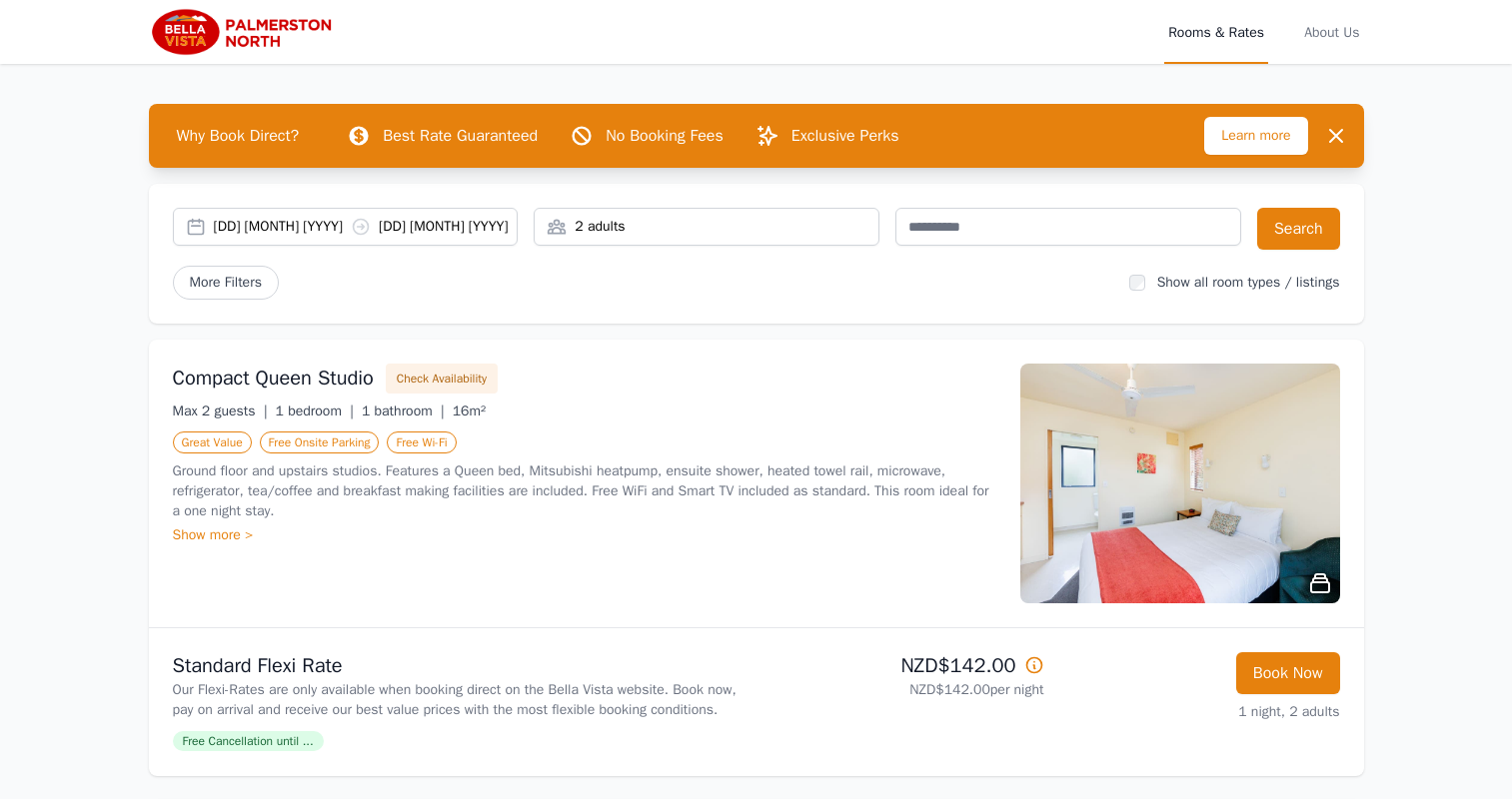 scroll, scrollTop: 0, scrollLeft: 0, axis: both 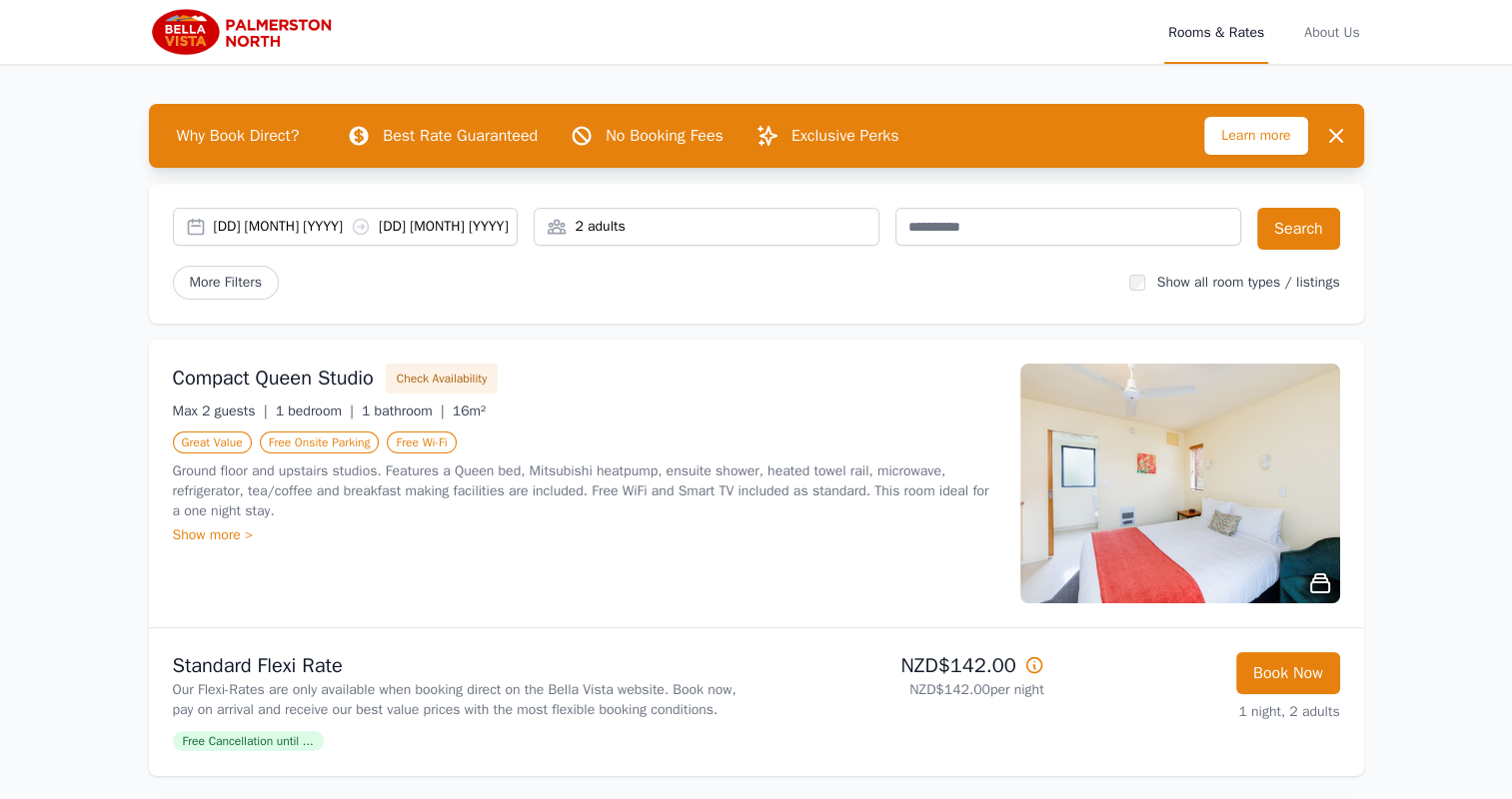 click on "2 adults" at bounding box center [707, 227] 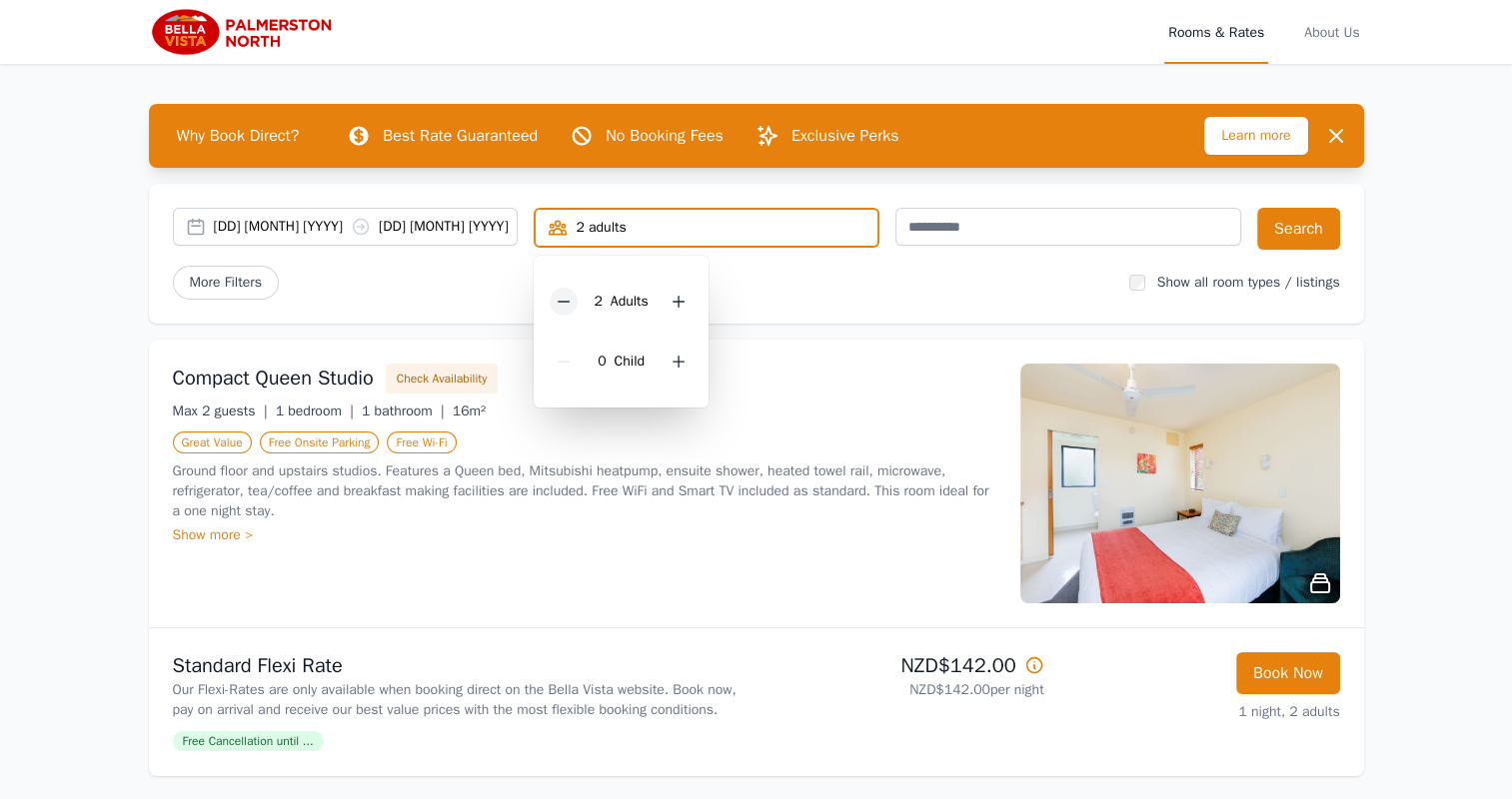 click 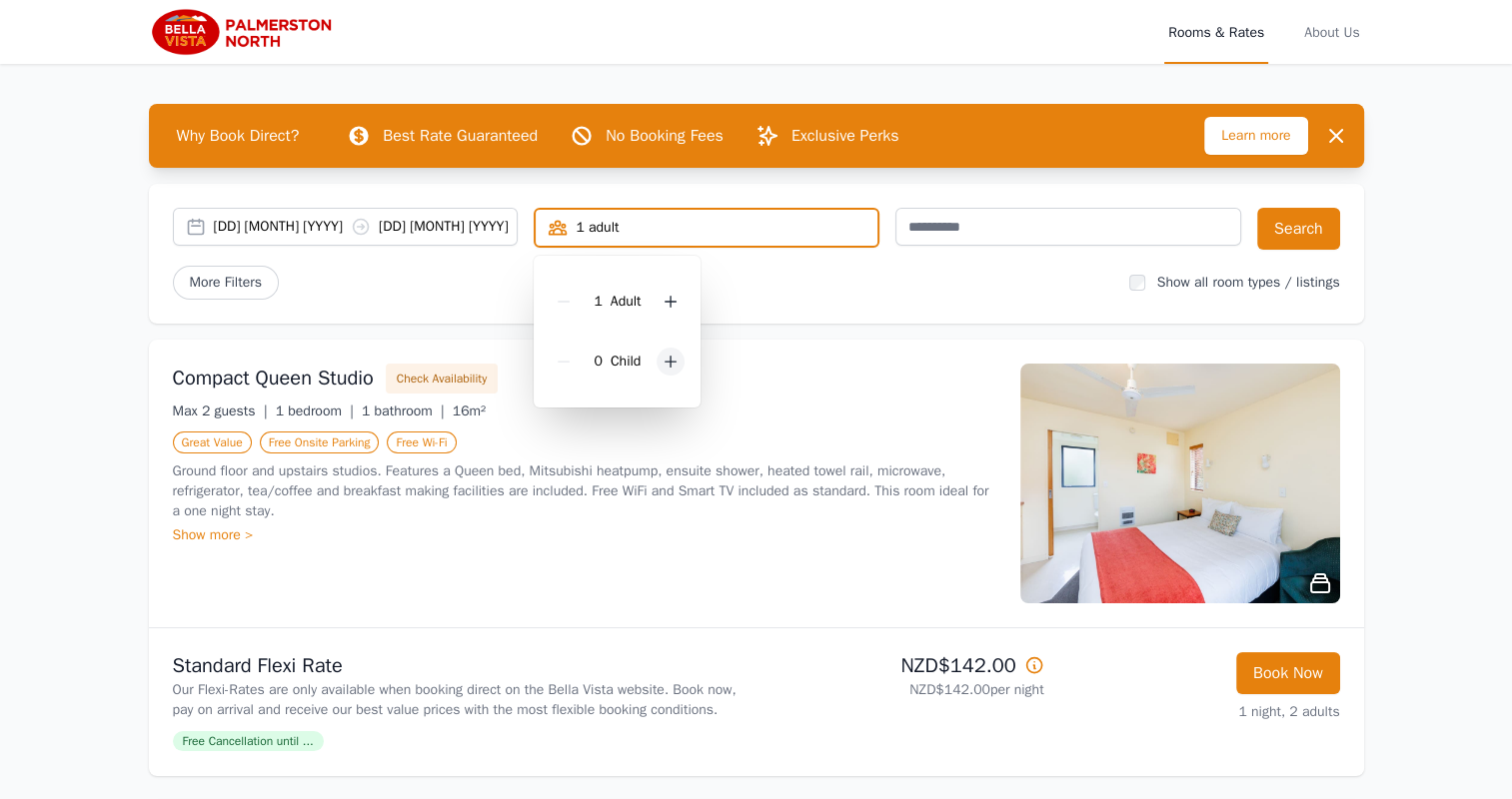 click at bounding box center [671, 362] 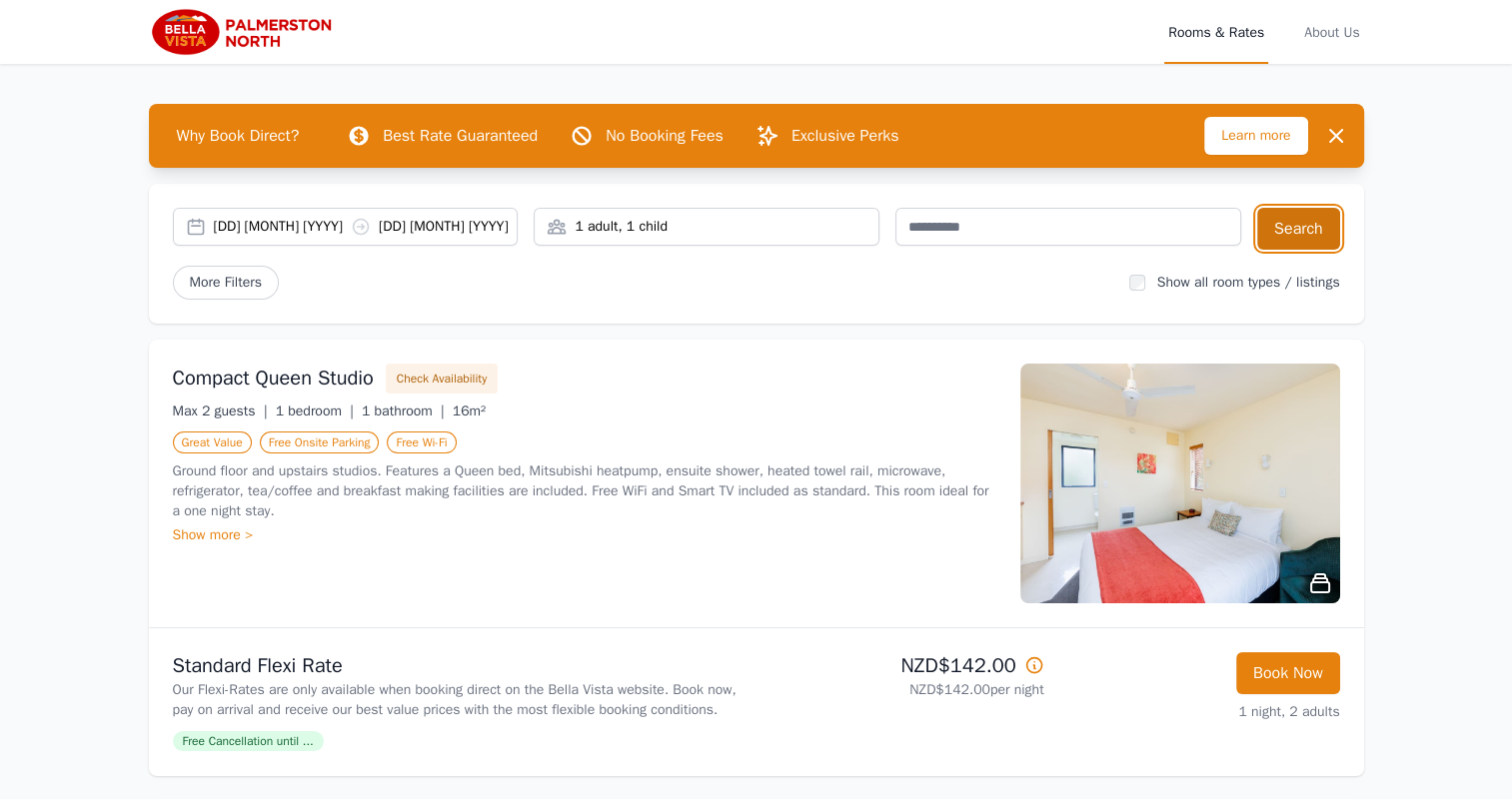 click on "Search" at bounding box center [1298, 229] 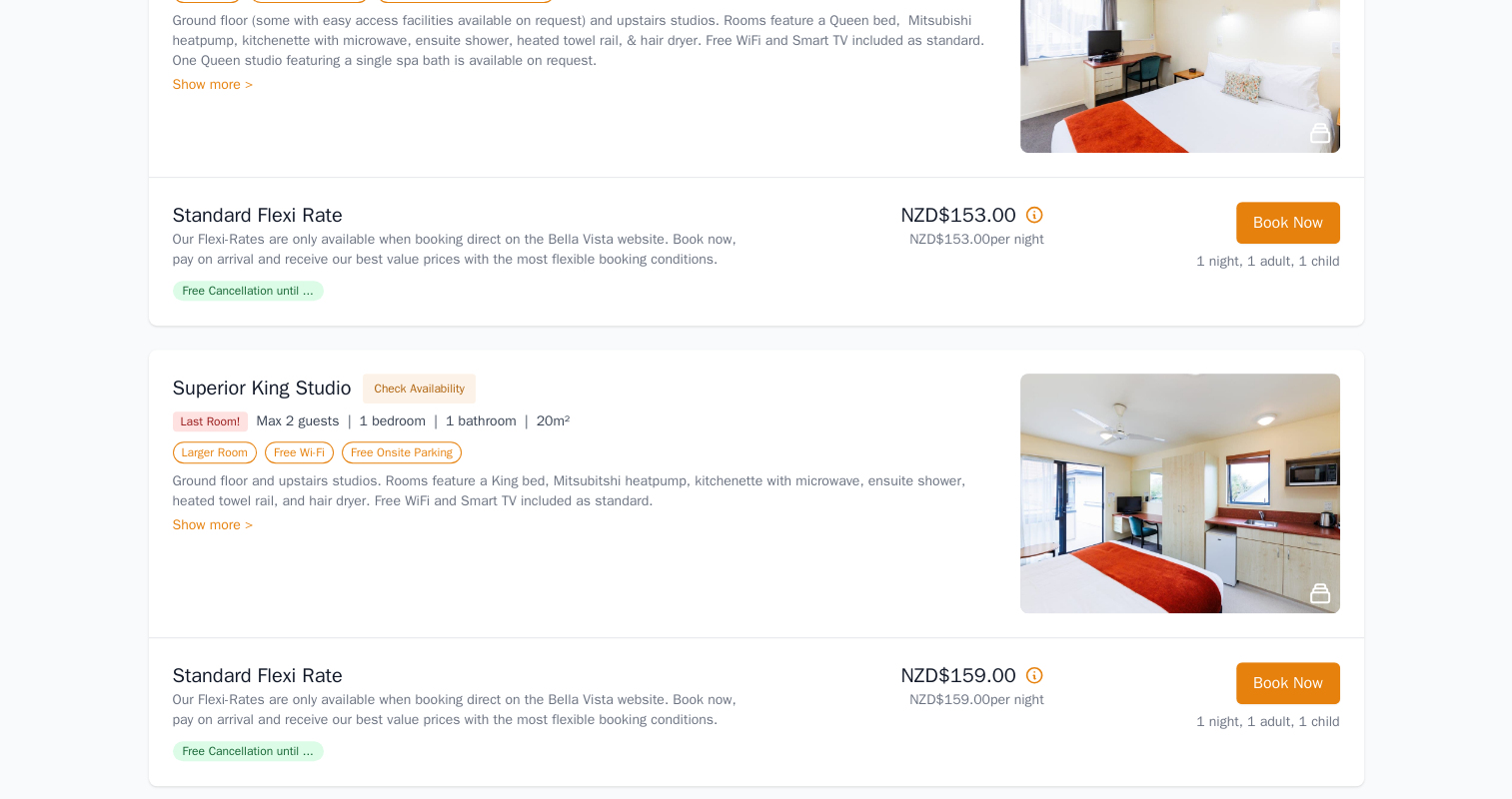scroll, scrollTop: 919, scrollLeft: 0, axis: vertical 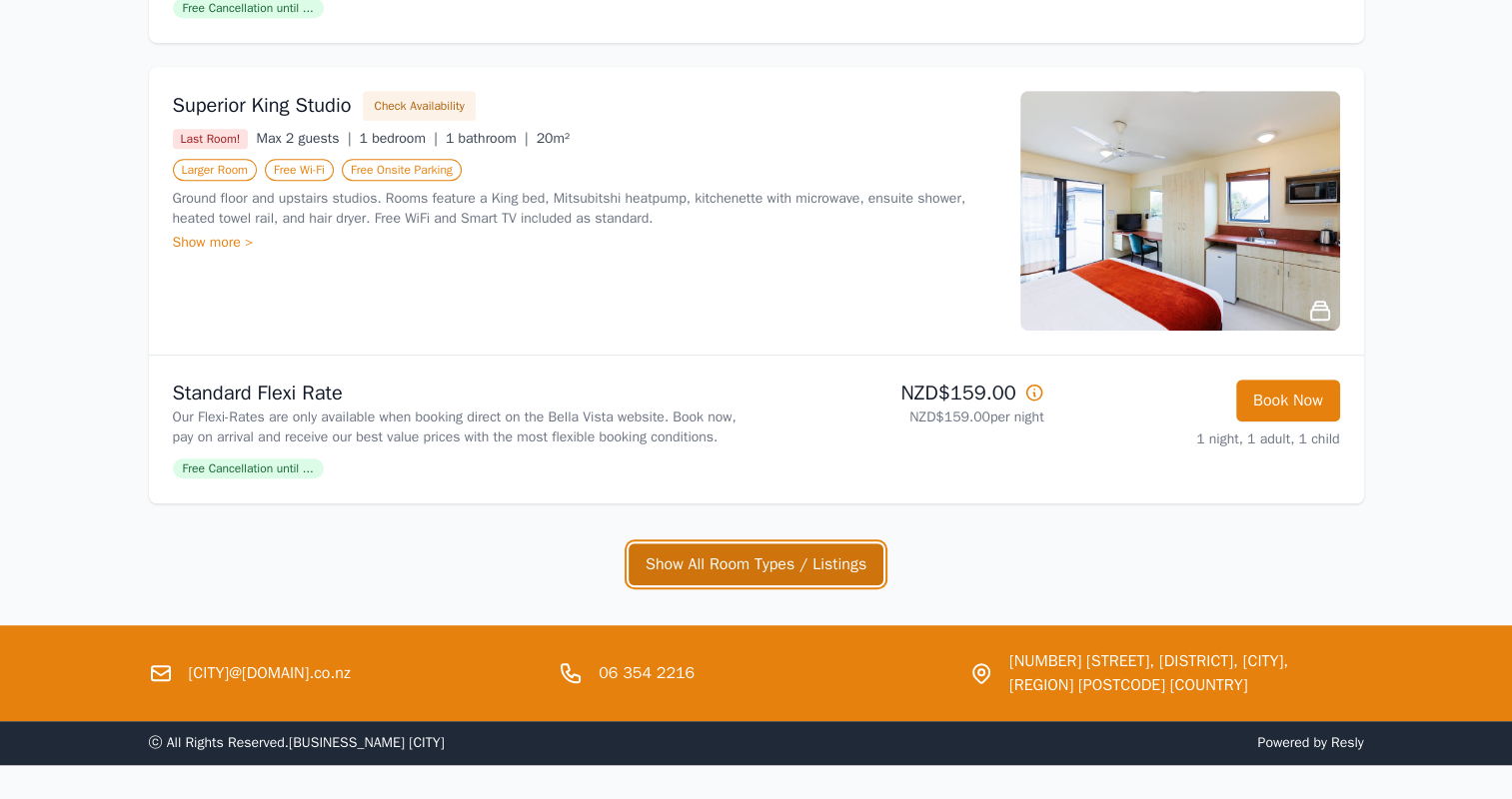 click on "Show All Room Types / Listings" at bounding box center [756, 564] 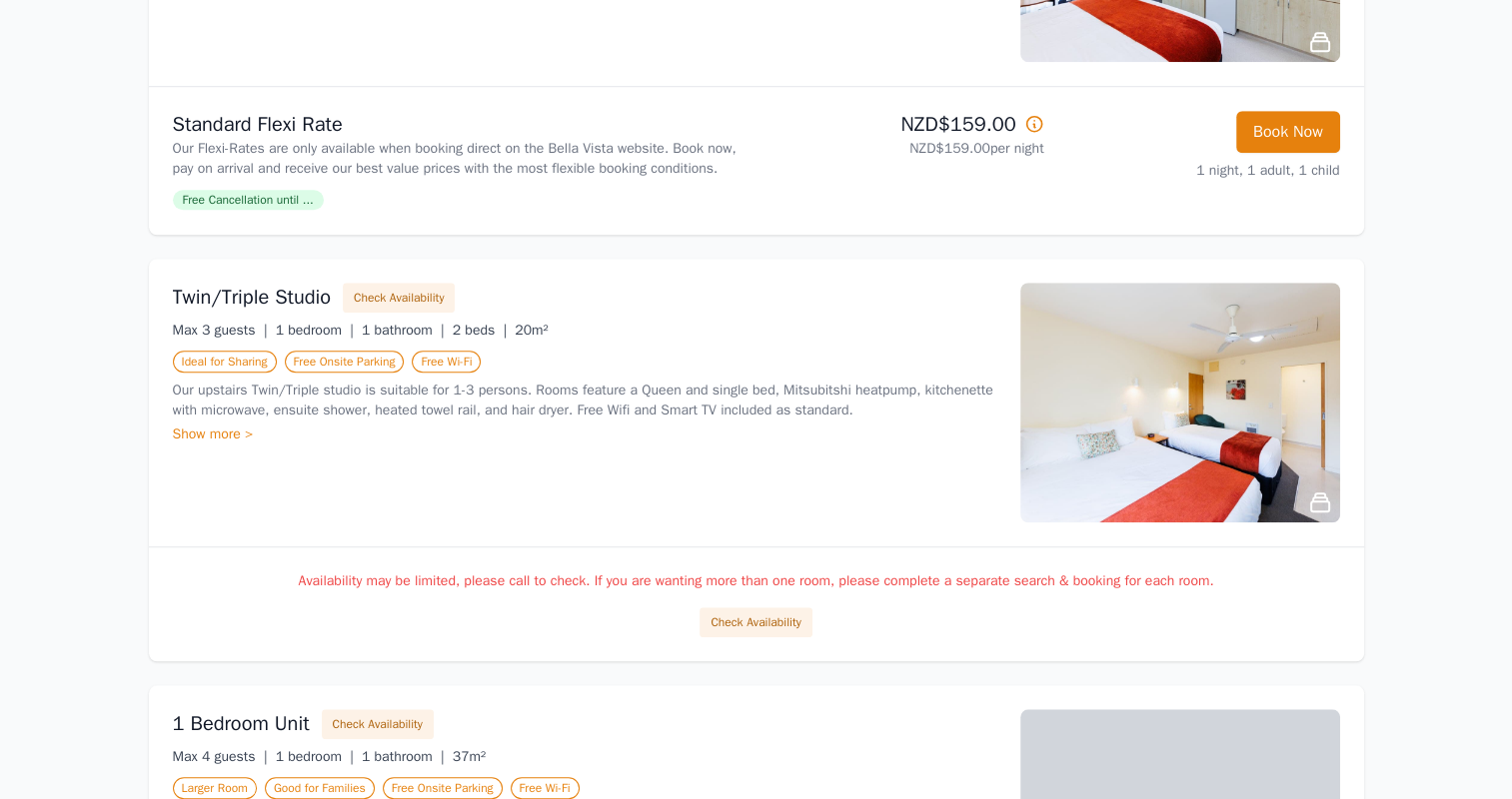 scroll, scrollTop: 1468, scrollLeft: 0, axis: vertical 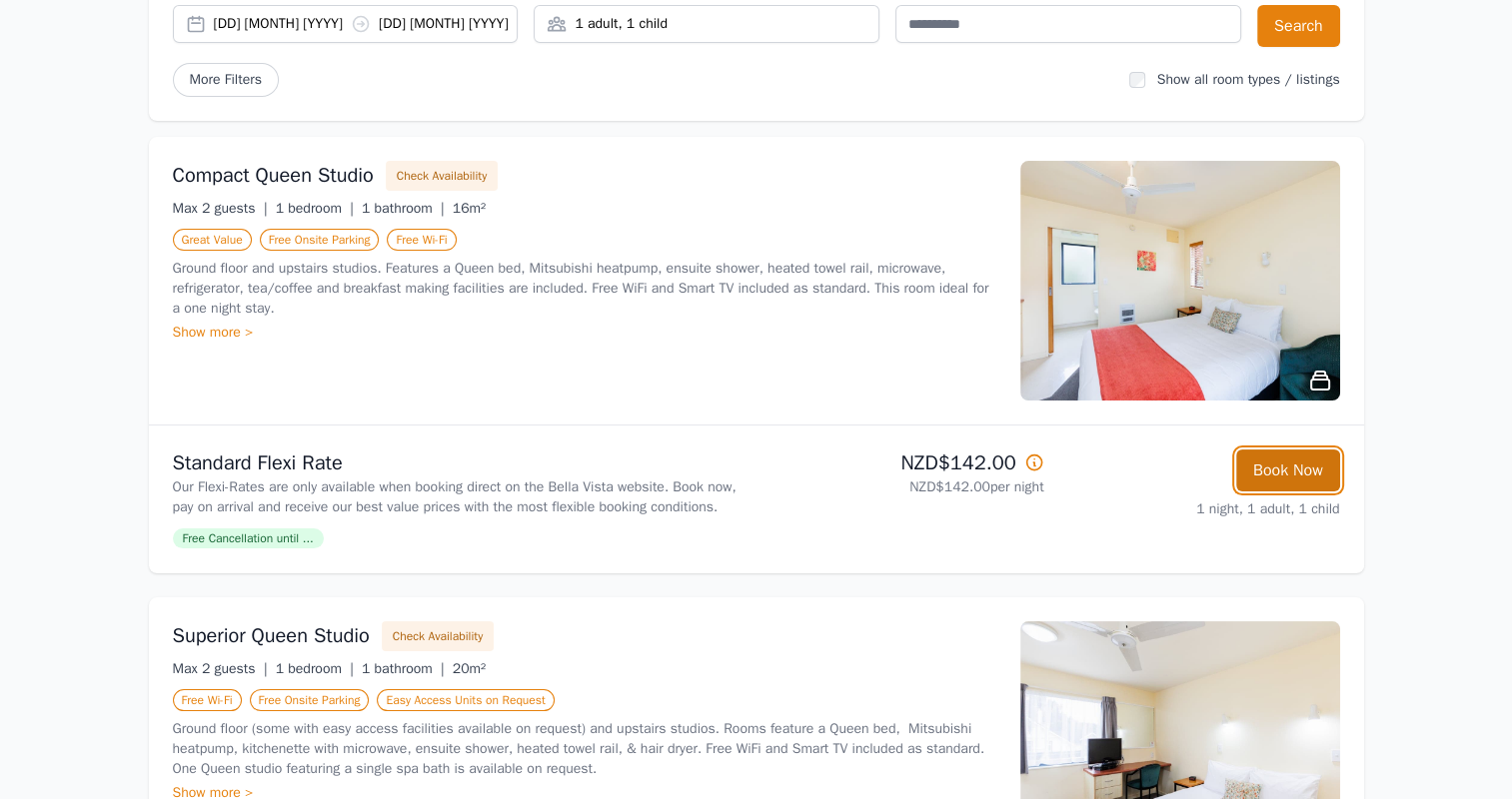 click on "Book Now" at bounding box center [1288, 470] 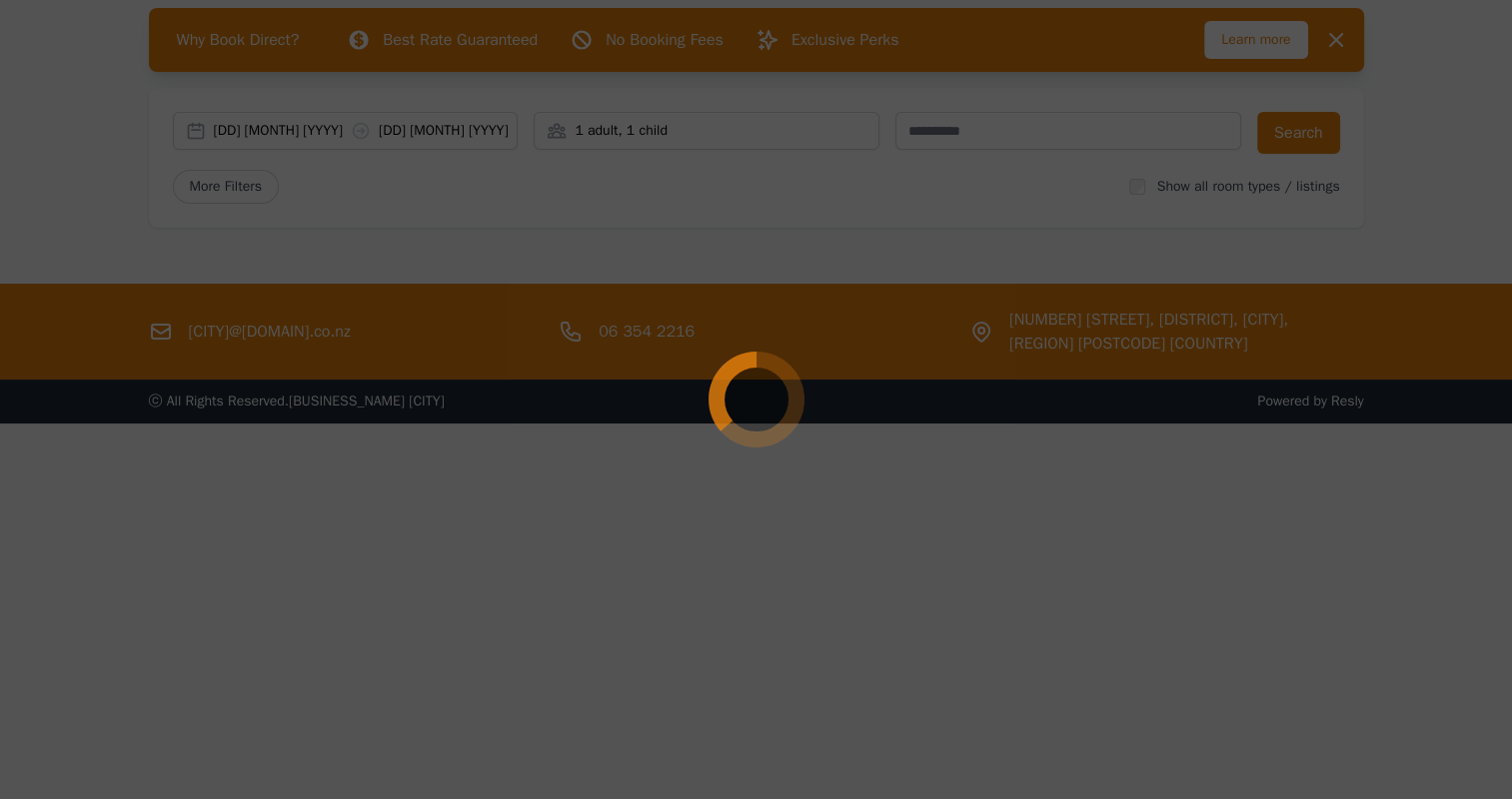 scroll, scrollTop: 96, scrollLeft: 0, axis: vertical 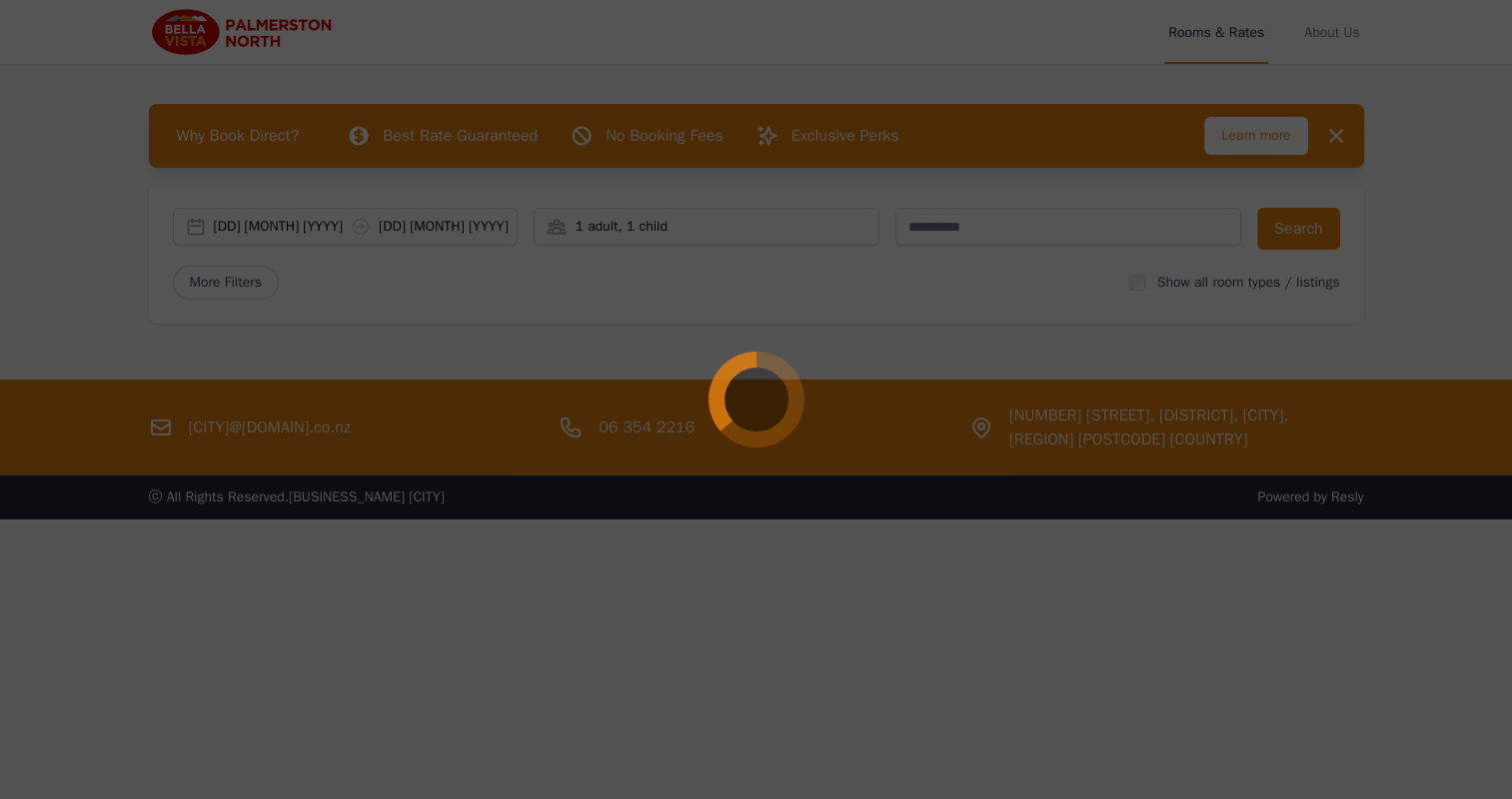 select on "**" 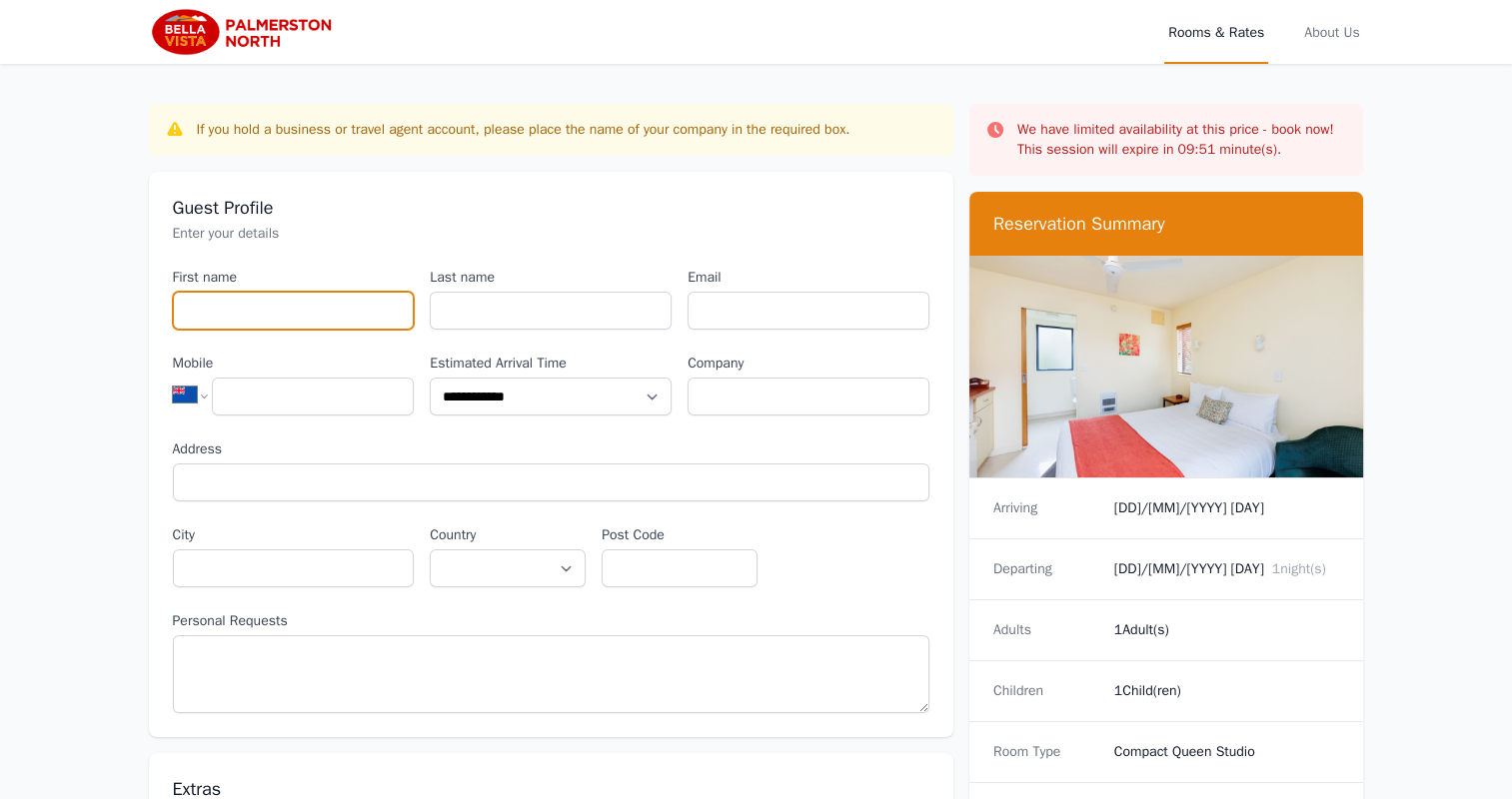 click on "First name" at bounding box center (294, 311) 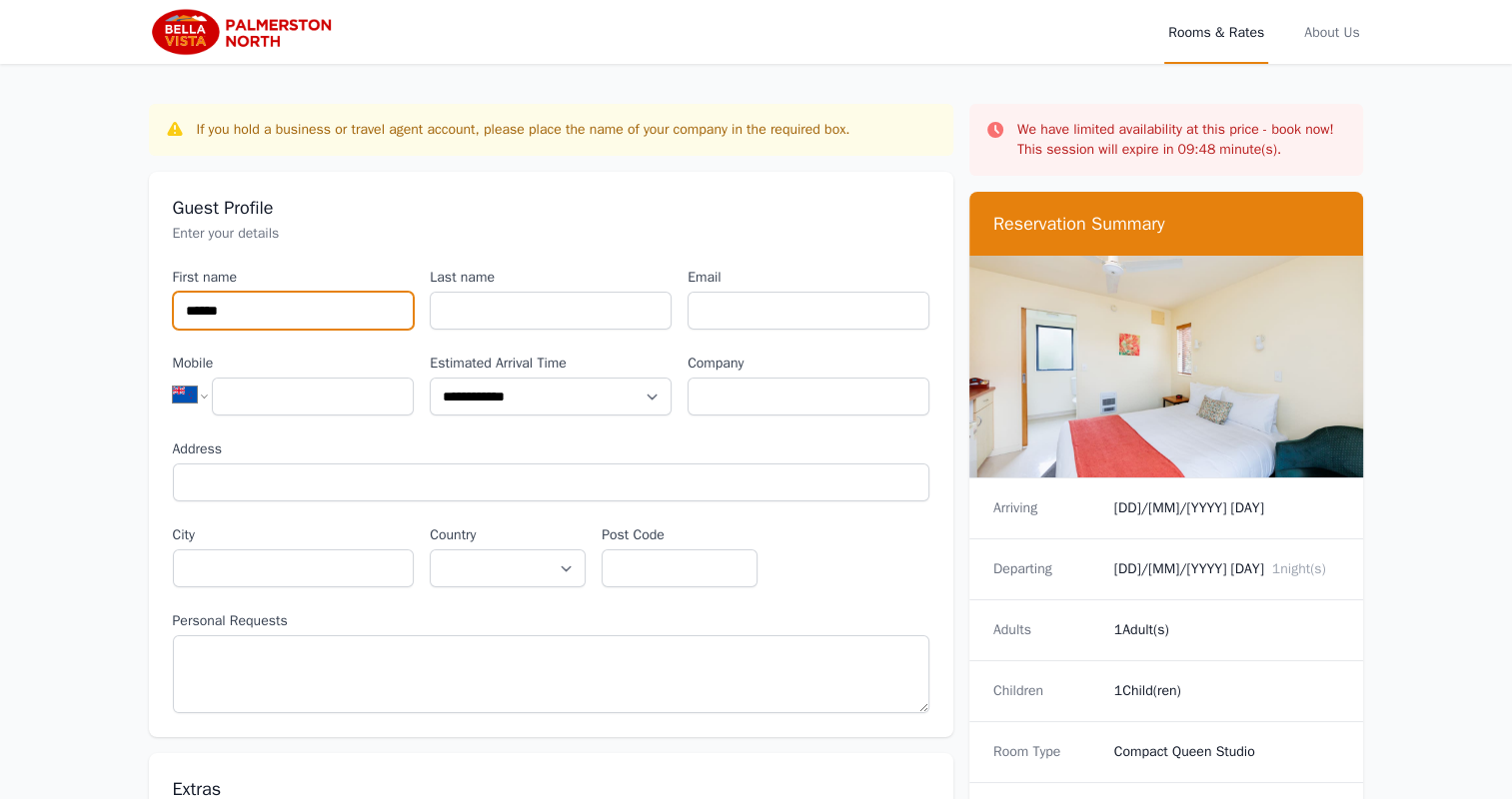 type on "******" 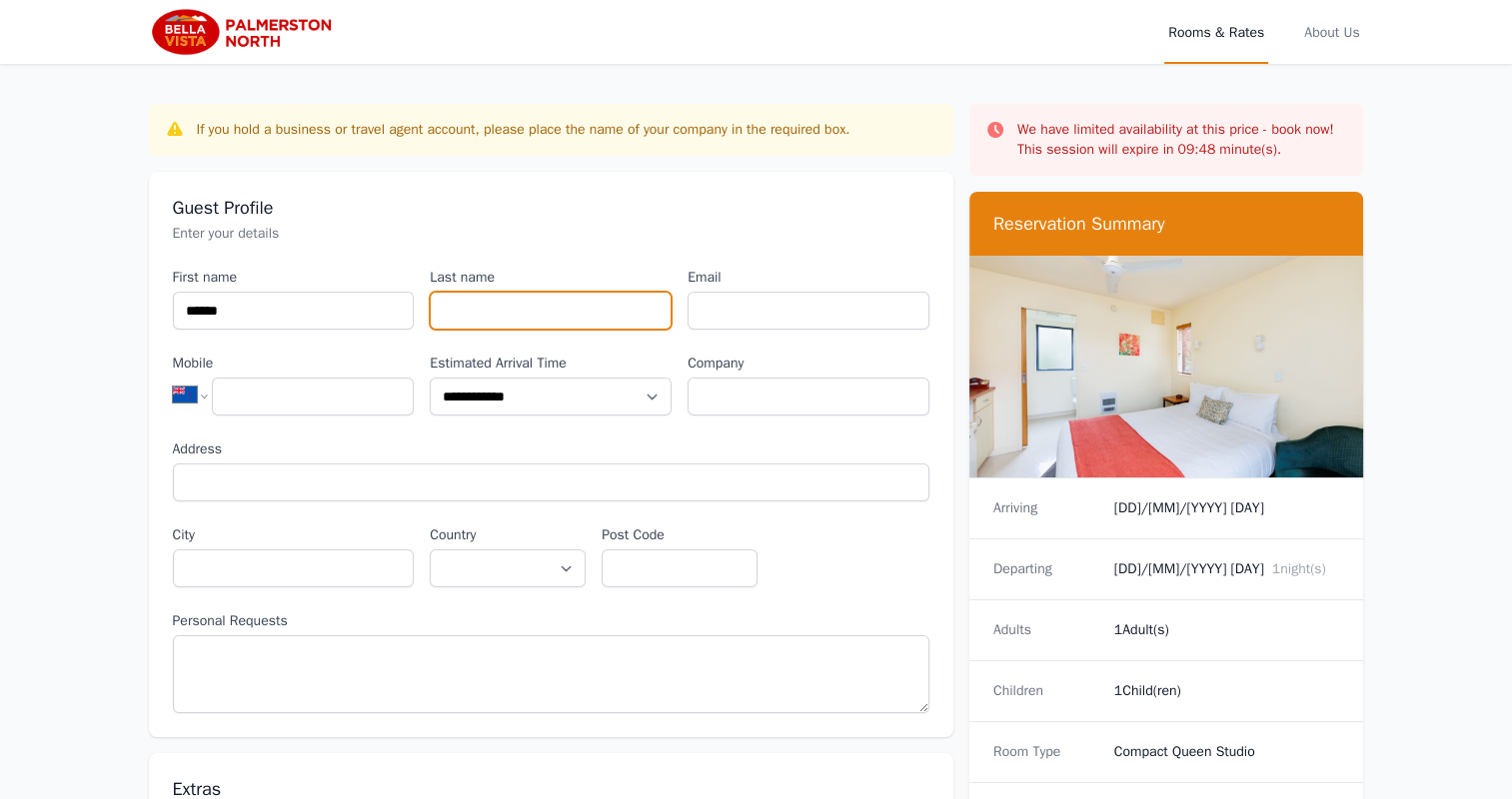click on "Last name" at bounding box center (551, 311) 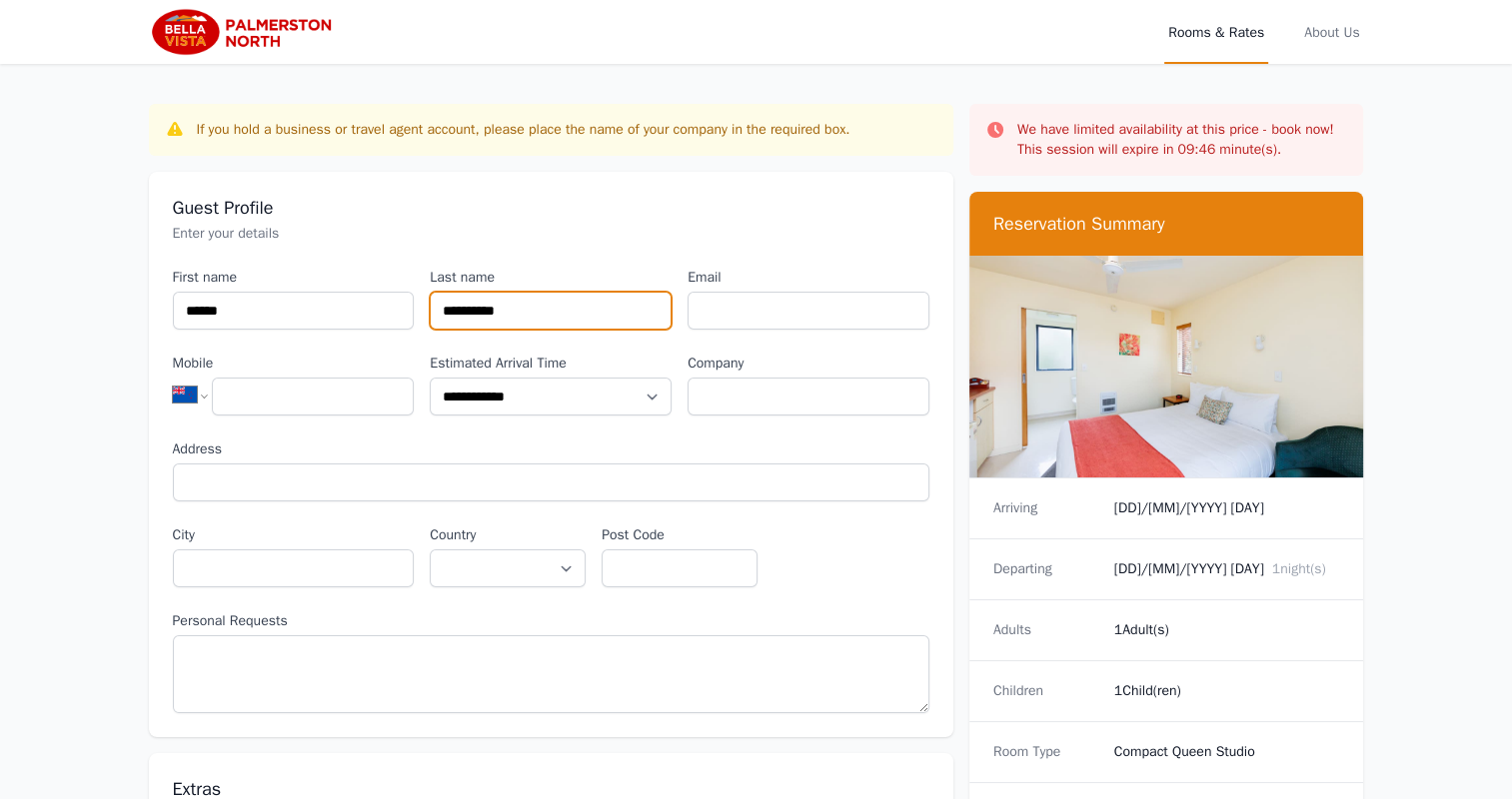 type on "**********" 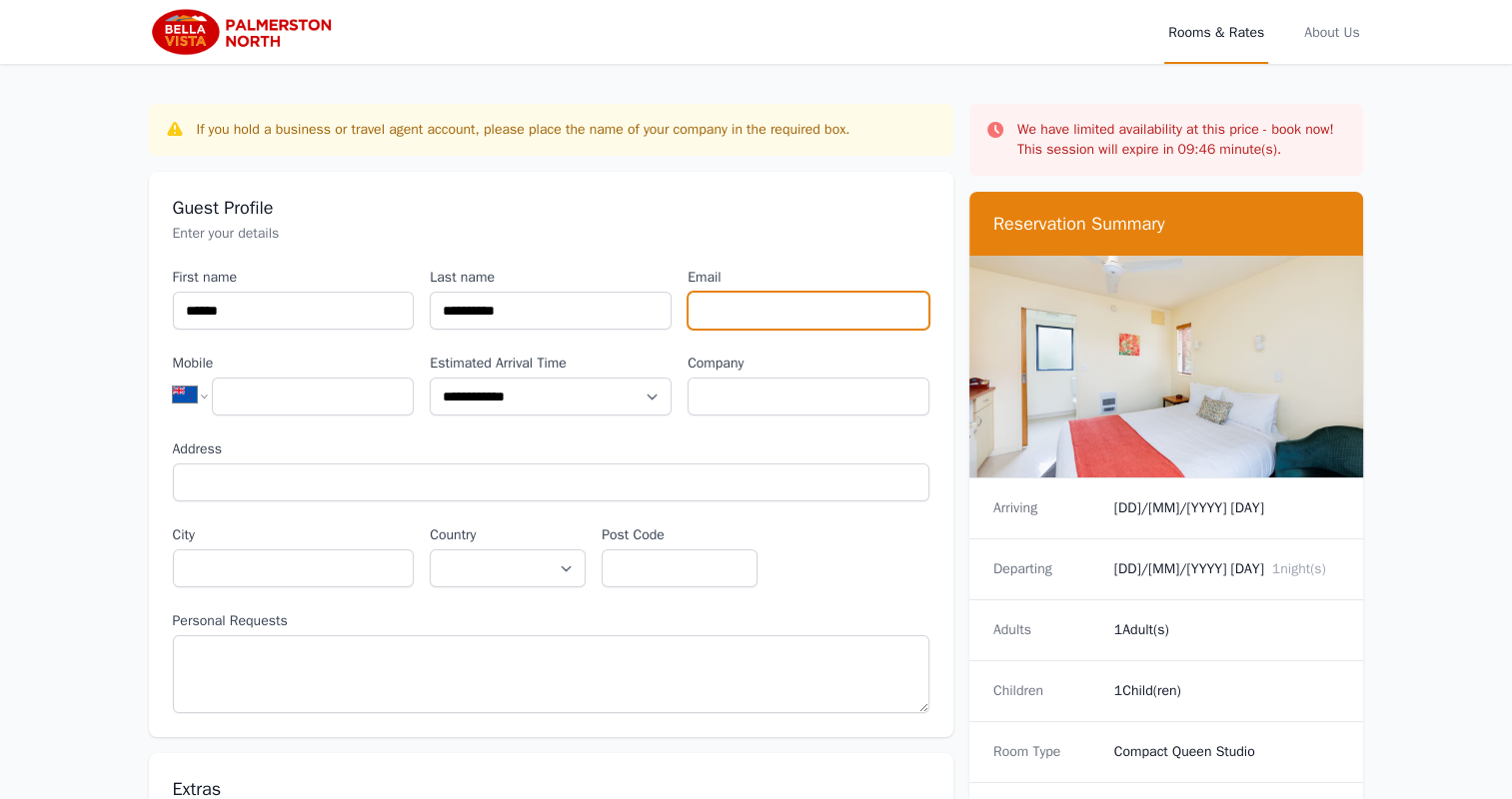 click on "Email" at bounding box center [808, 311] 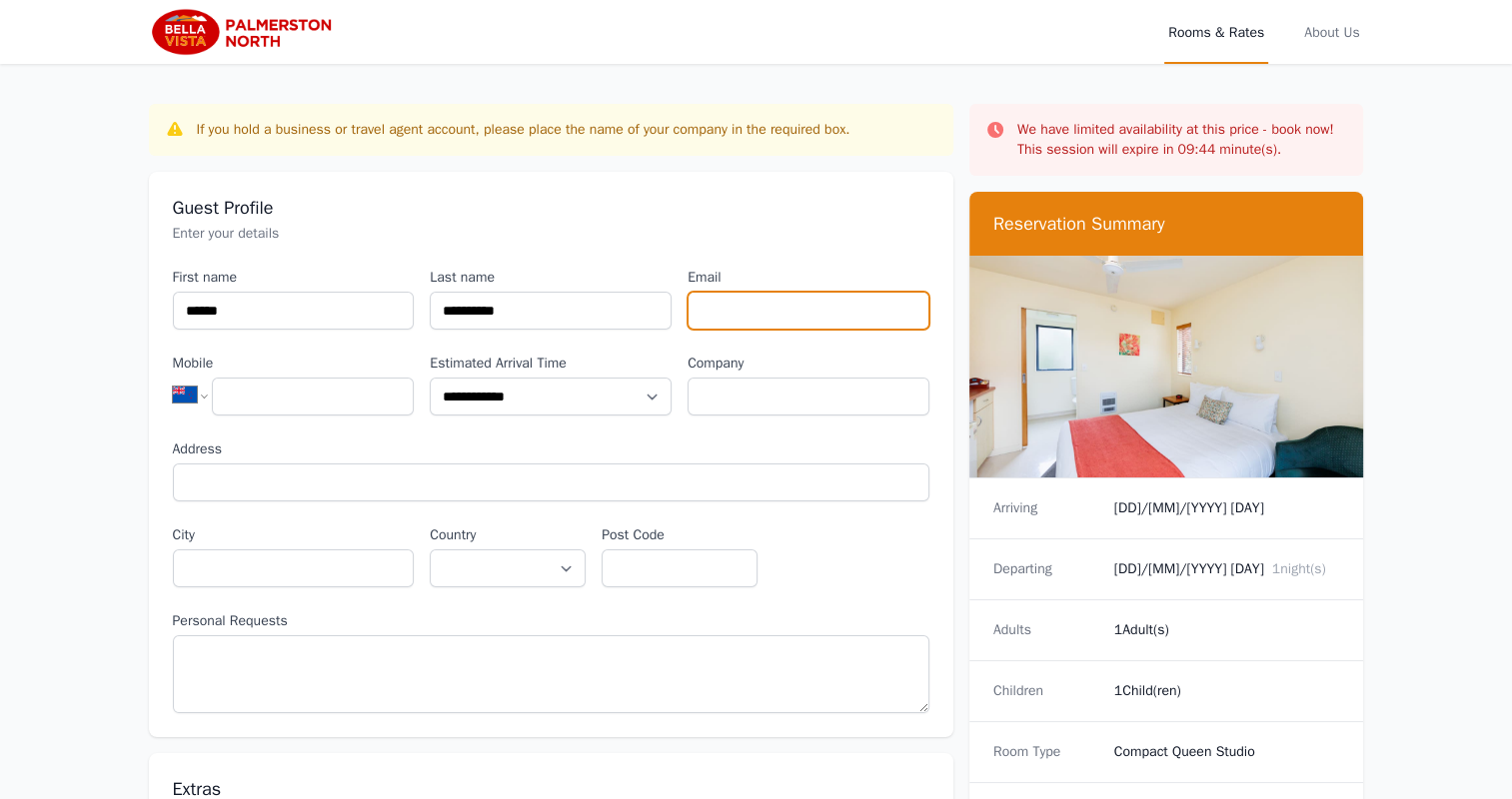 type on "**********" 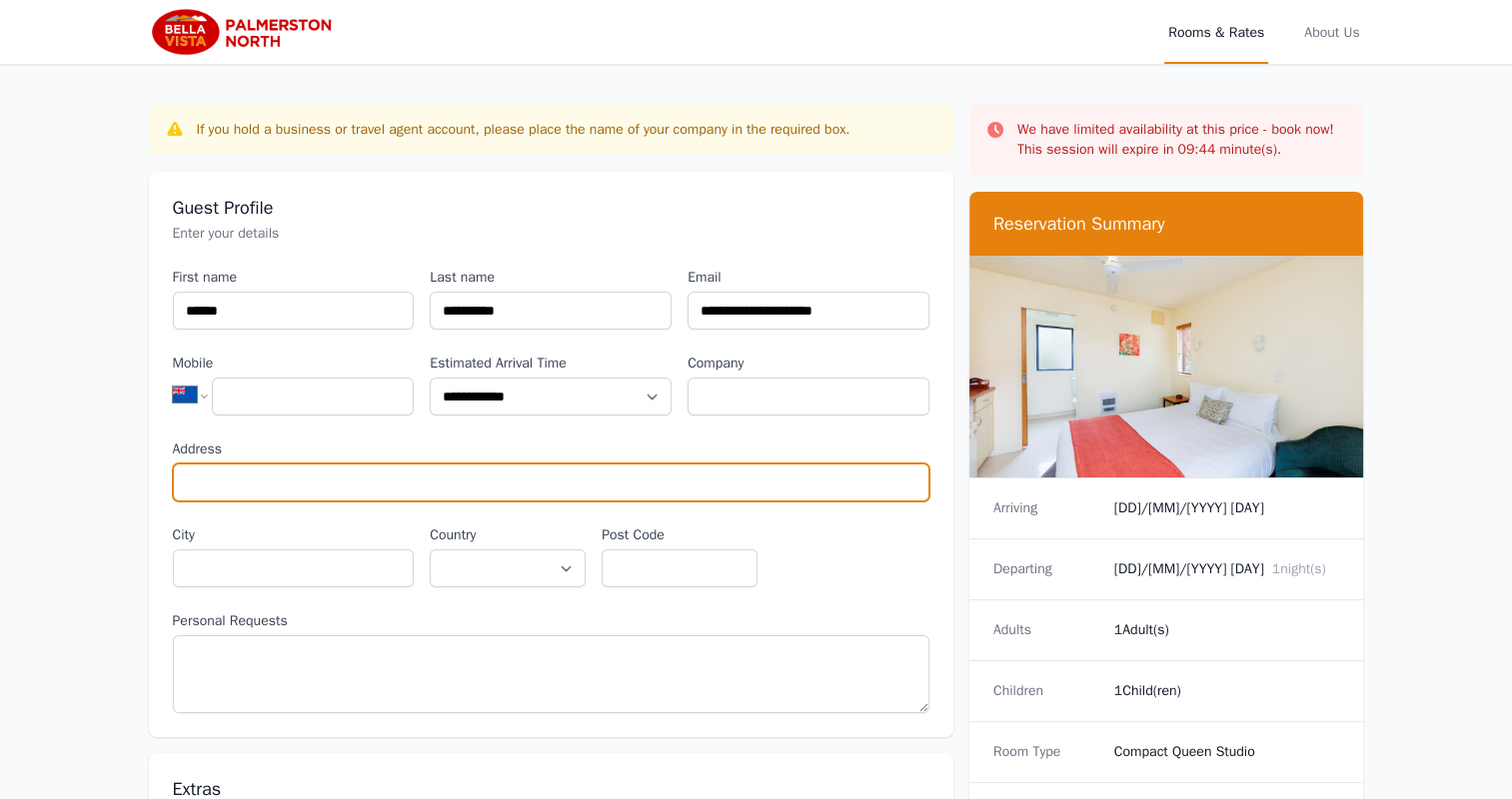 type on "**********" 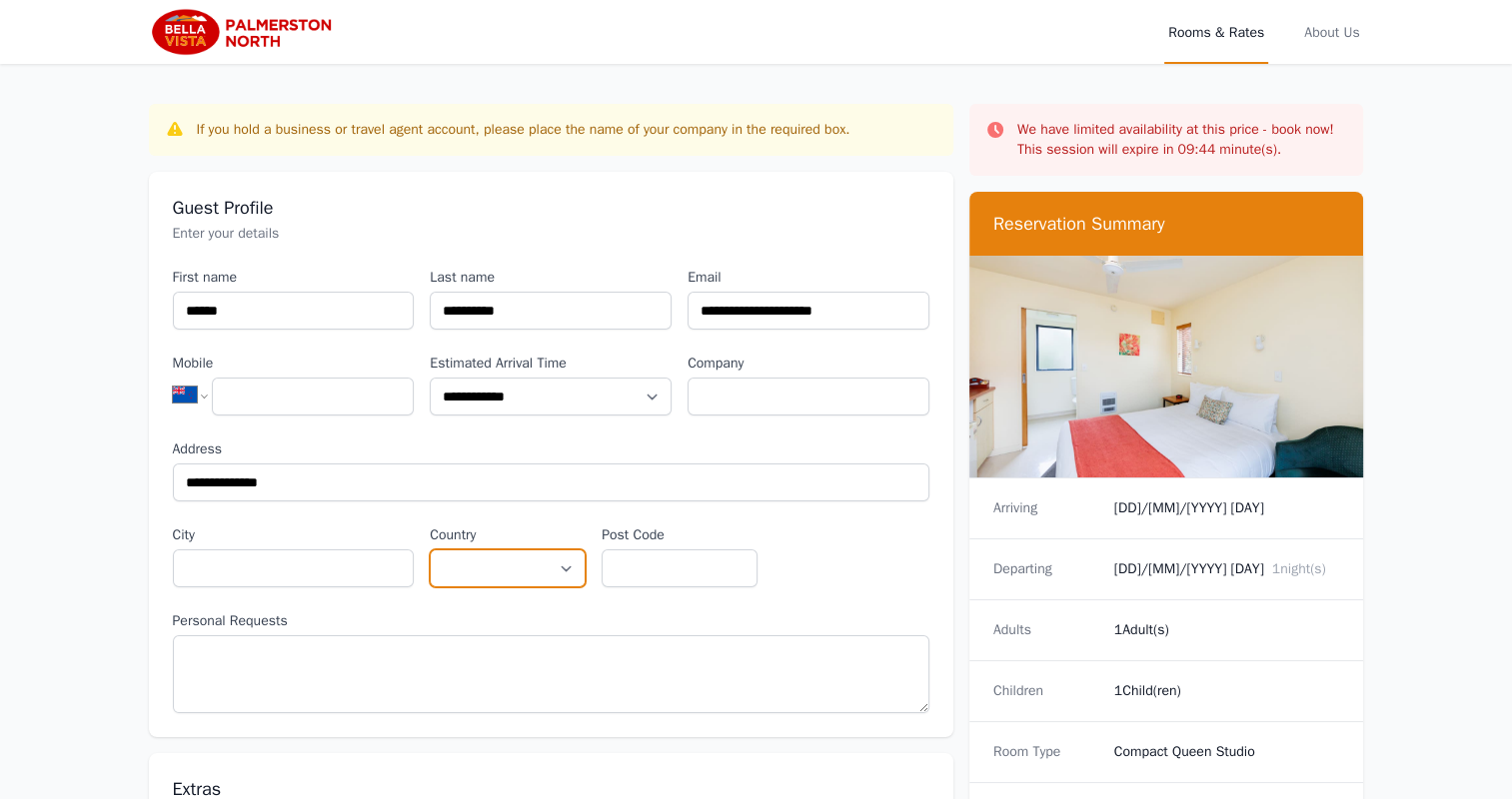 select on "**********" 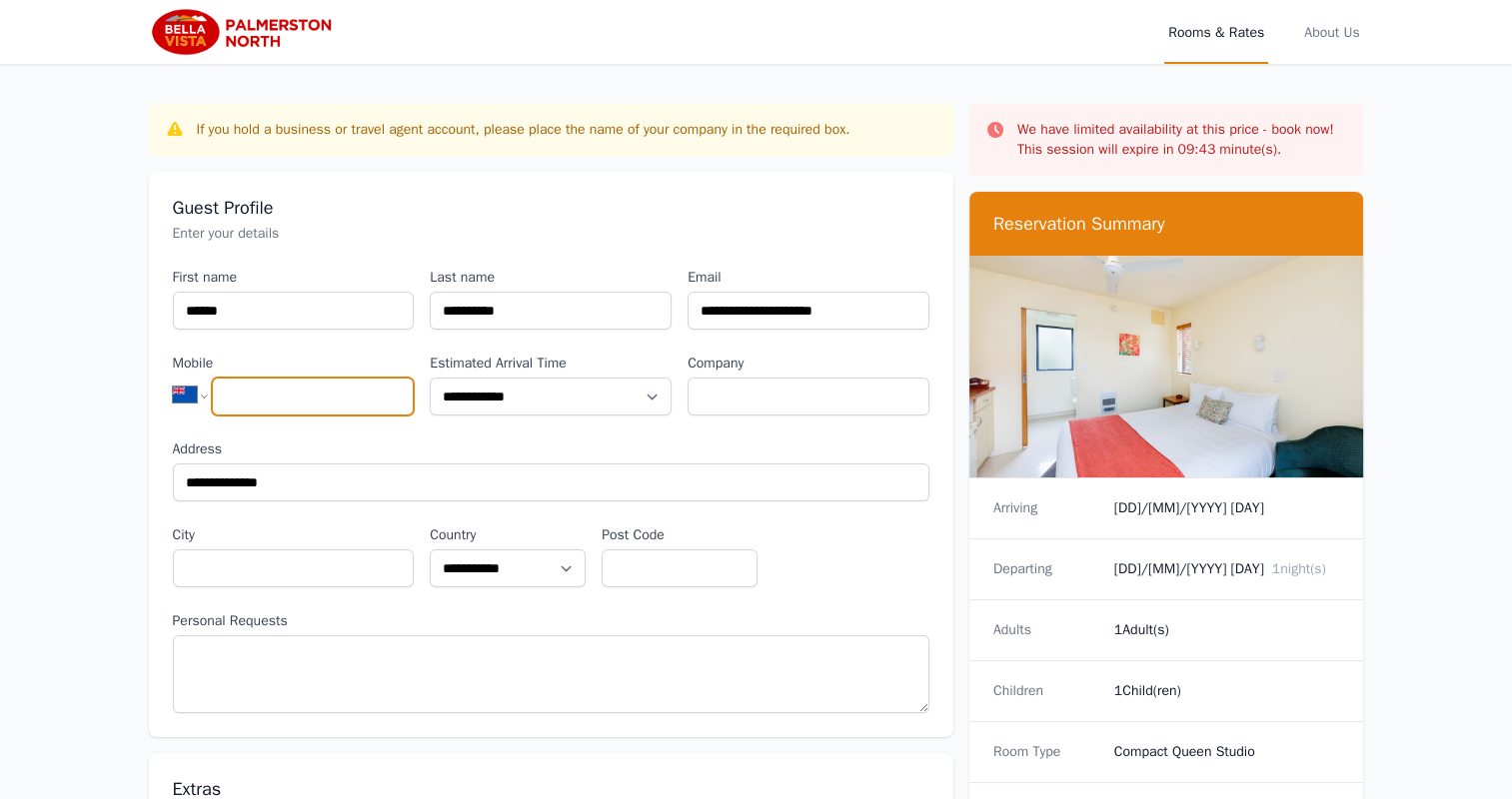 click on "Mobile" at bounding box center [313, 397] 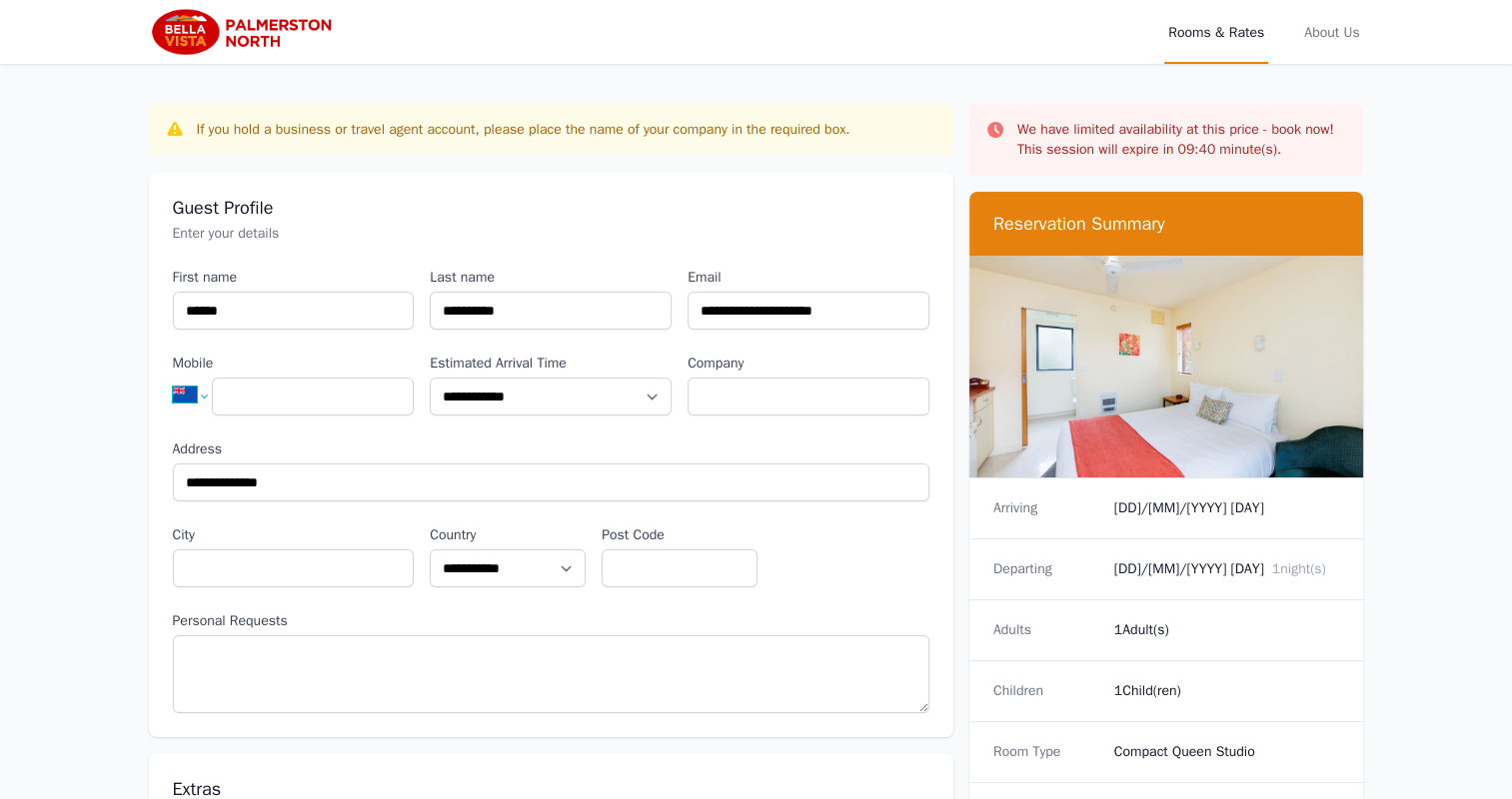 click on "**********" at bounding box center (199, 395) 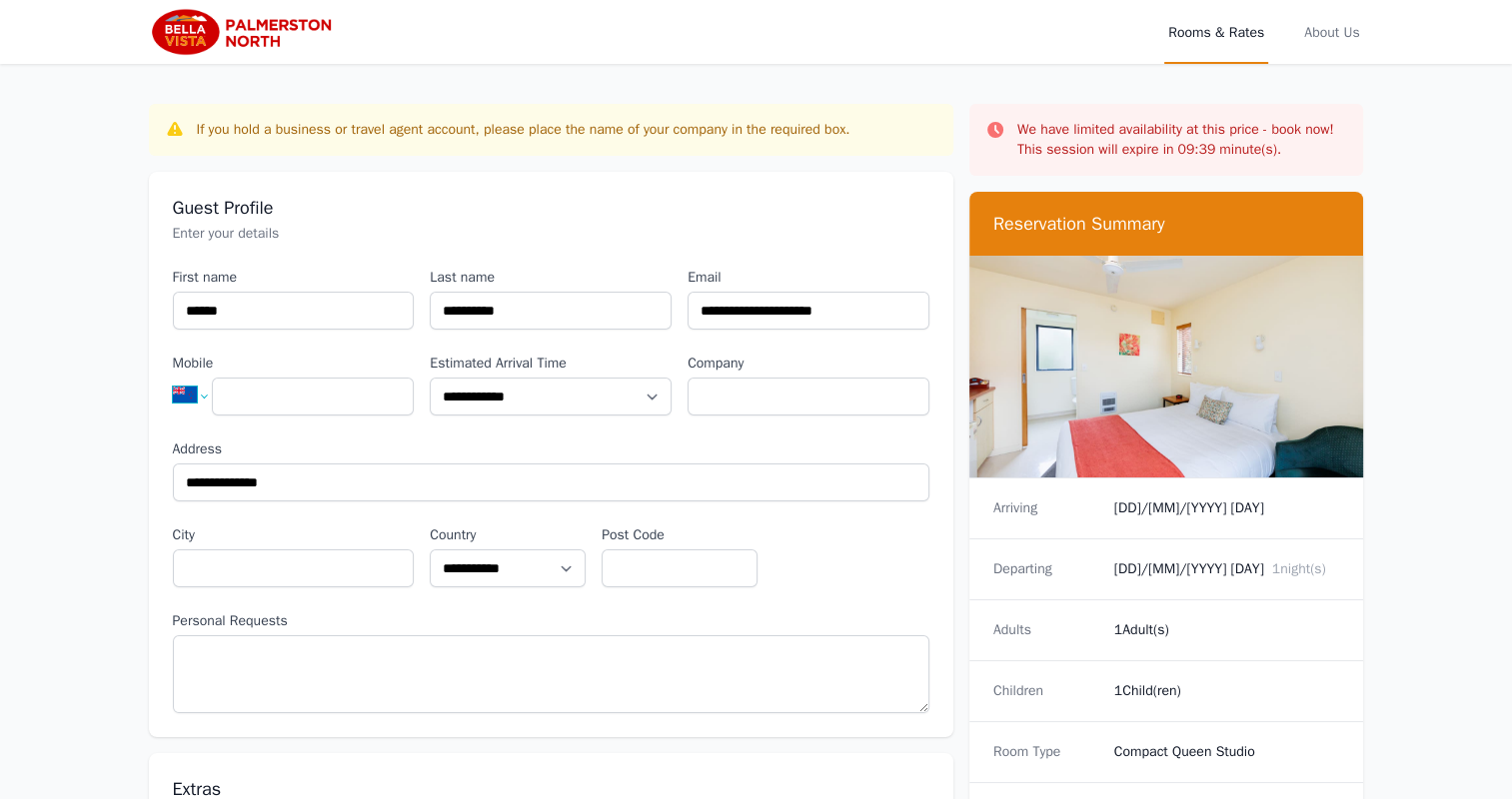 click on "**********" at bounding box center (199, 395) 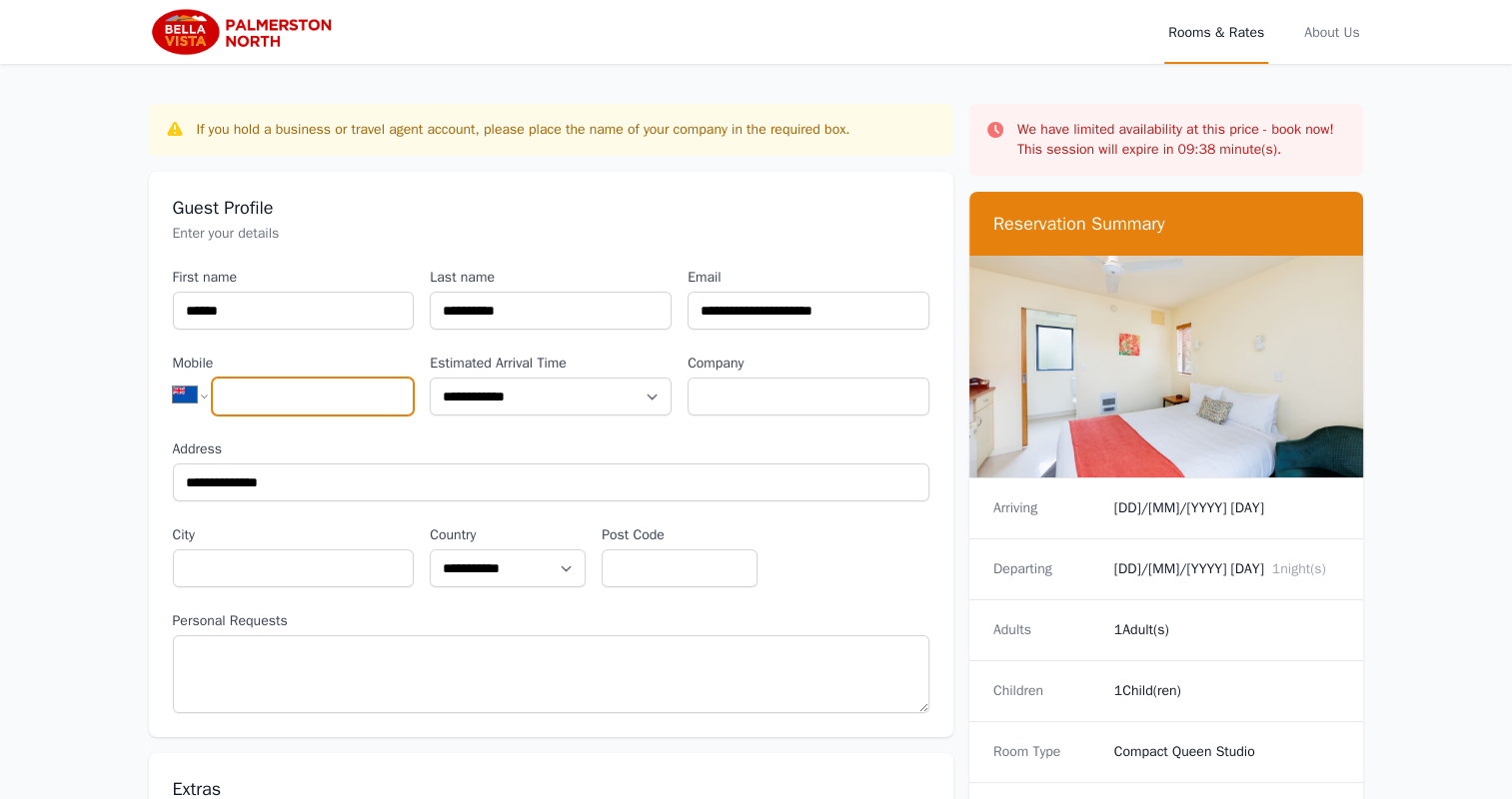 click on "Mobile" at bounding box center [313, 397] 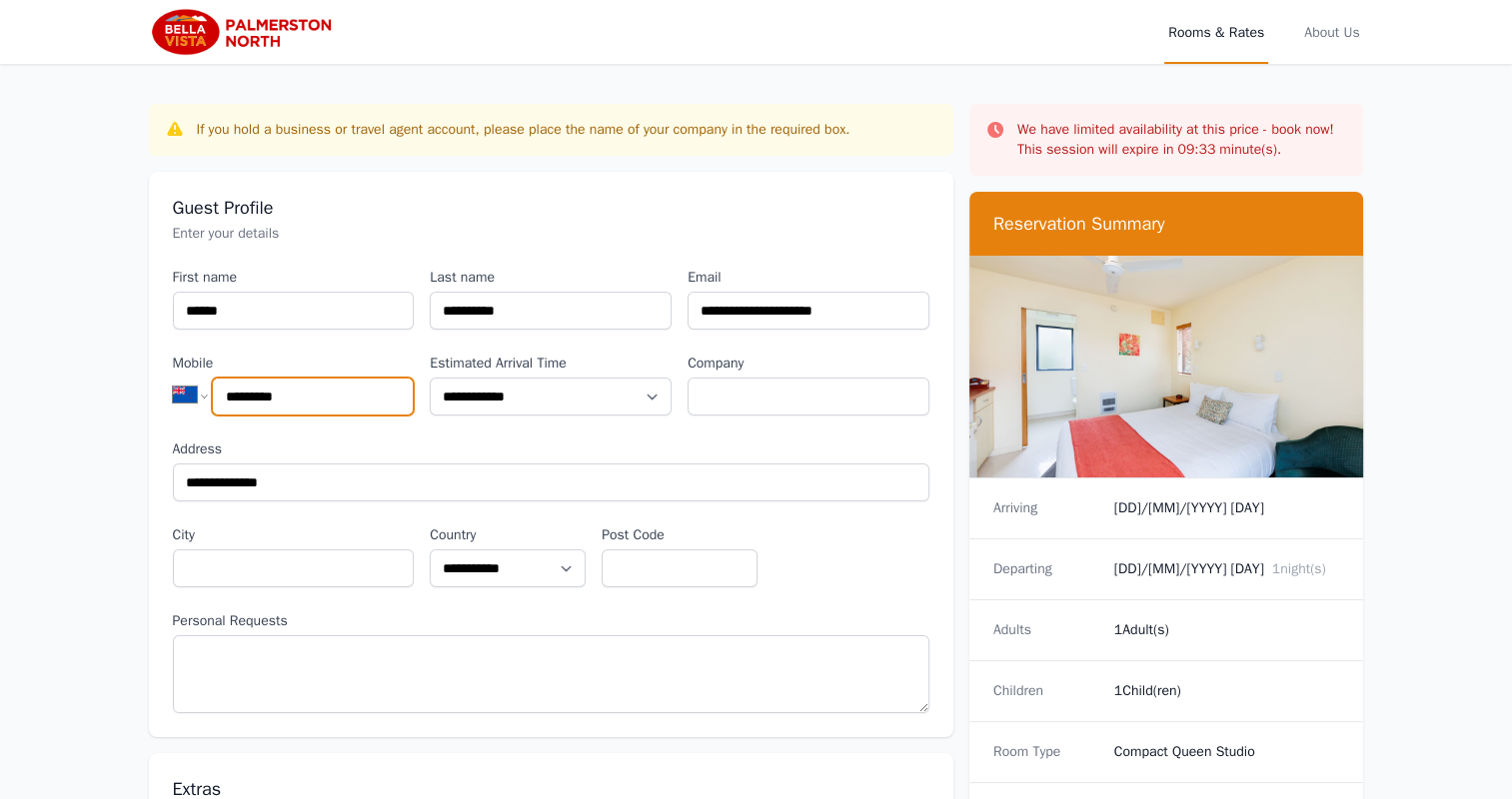 type on "*********" 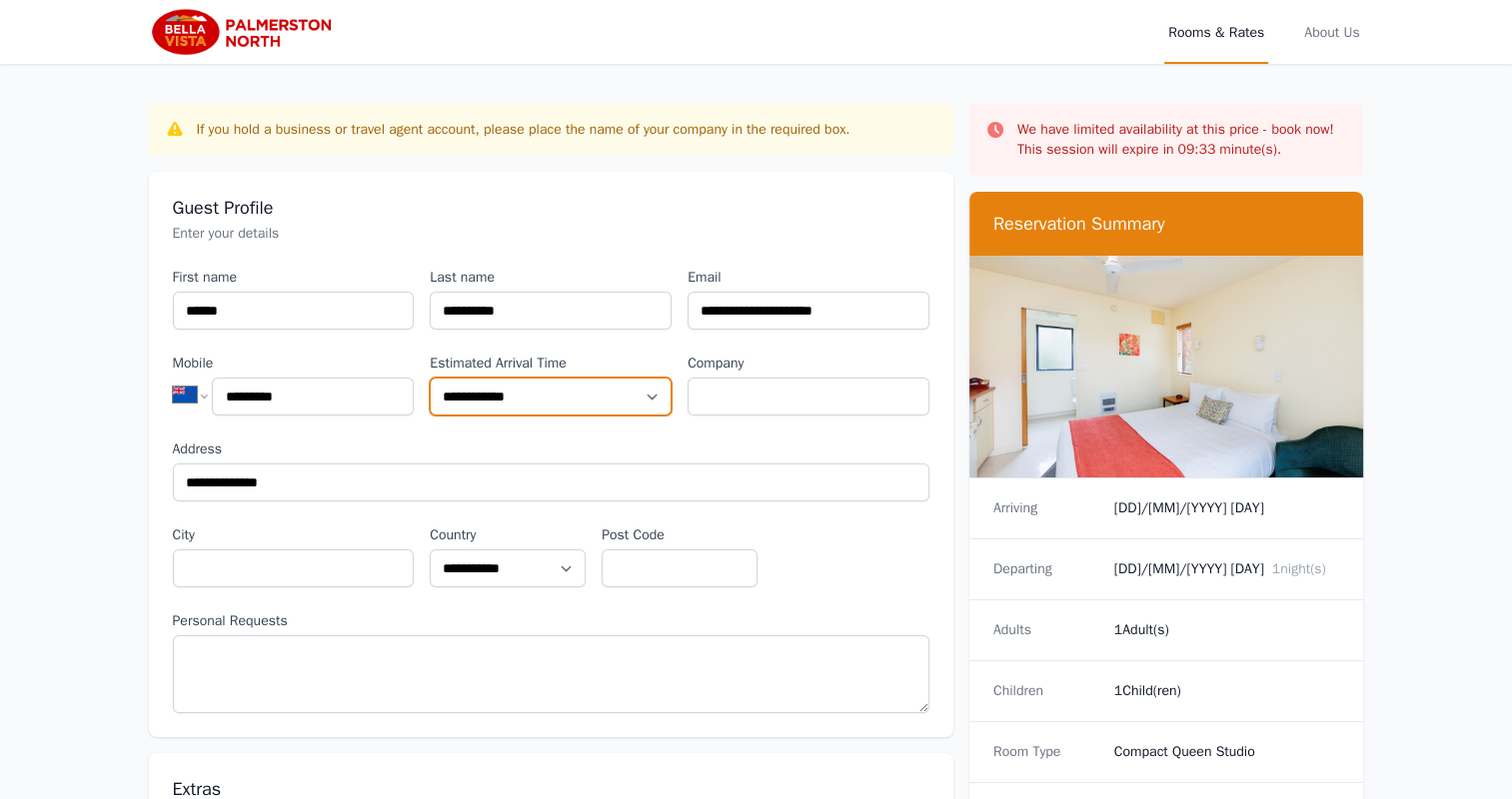 click on "**********" at bounding box center (551, 397) 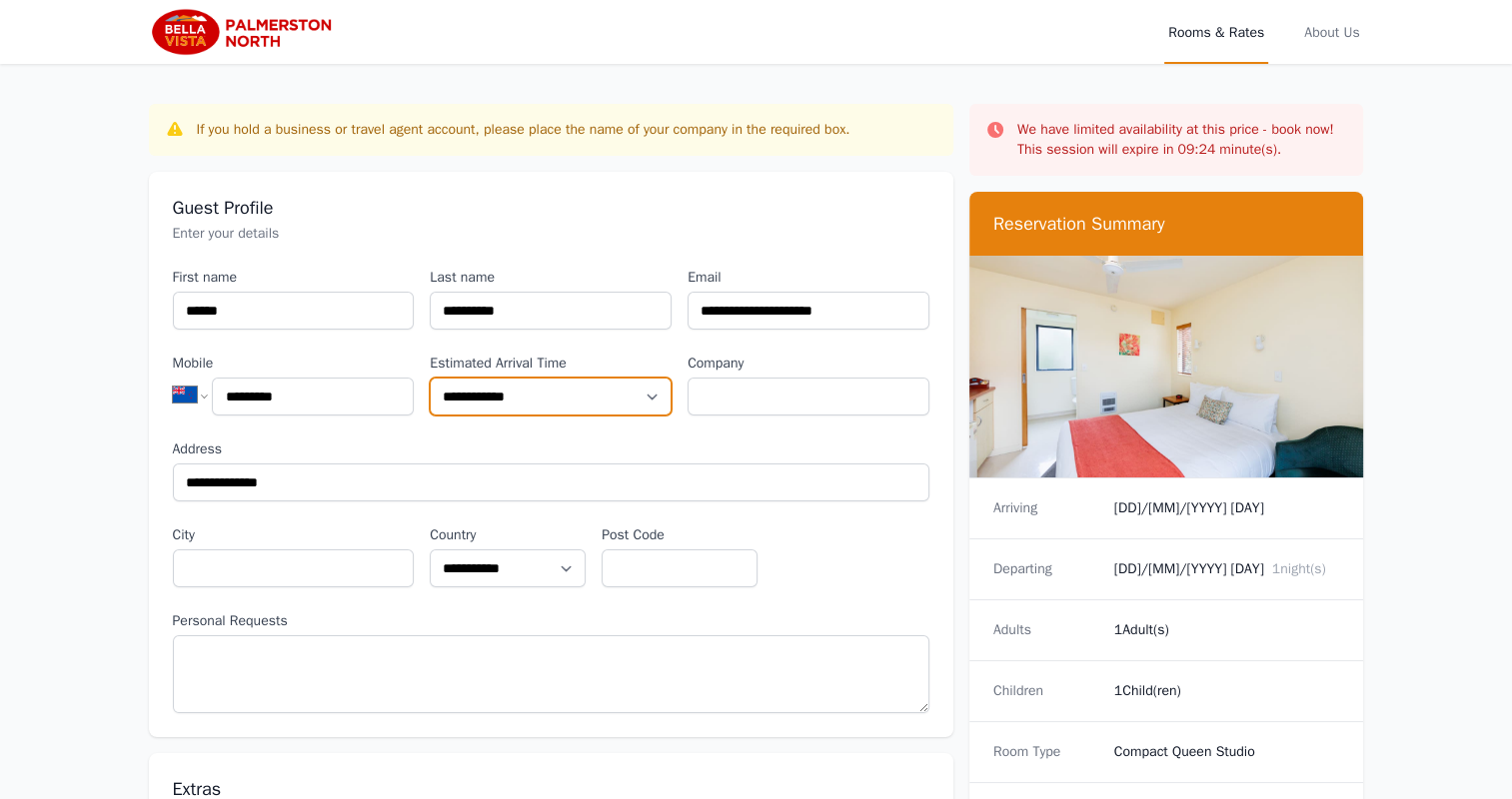 select on "**********" 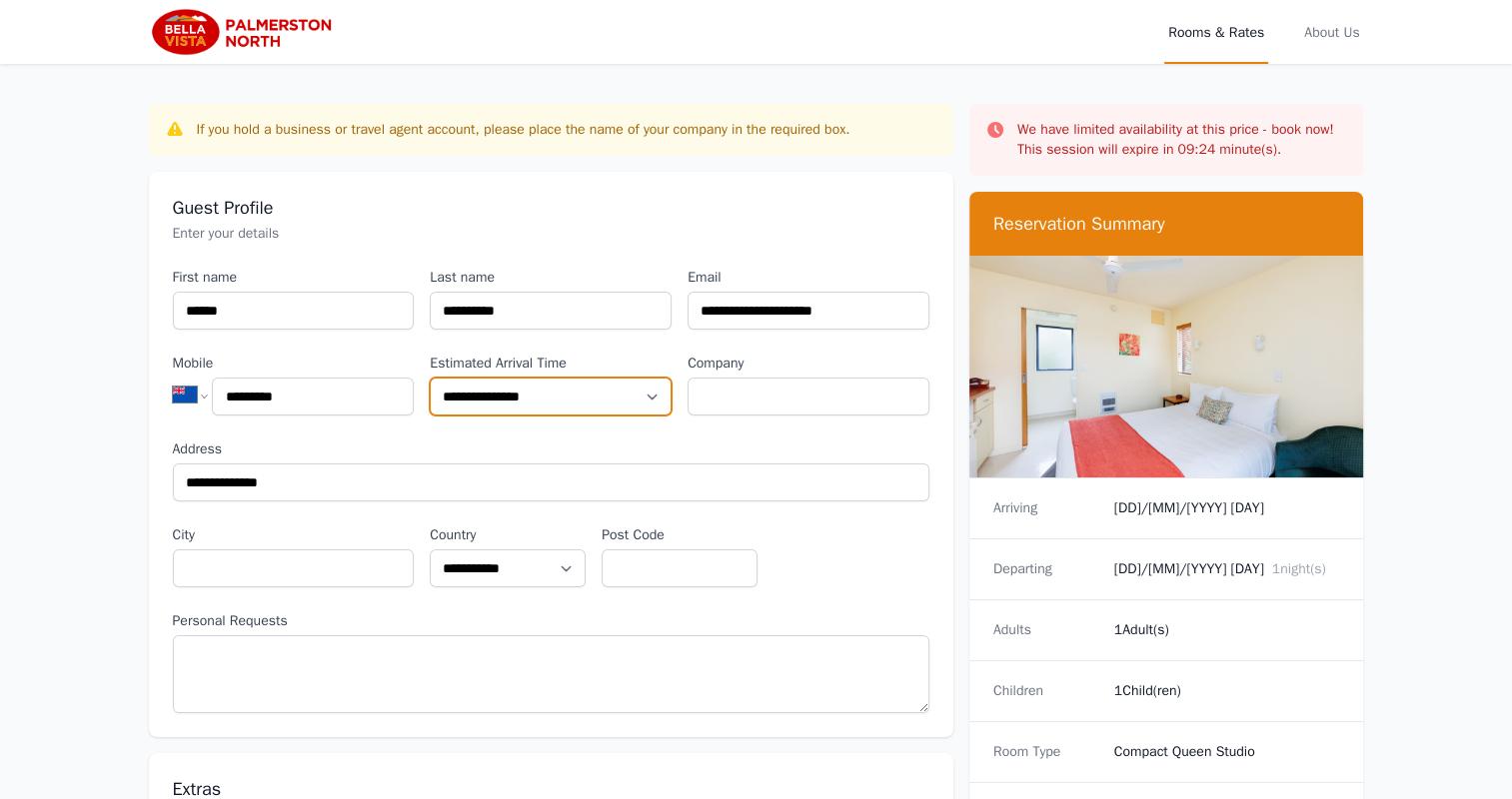 click on "**********" at bounding box center [551, 397] 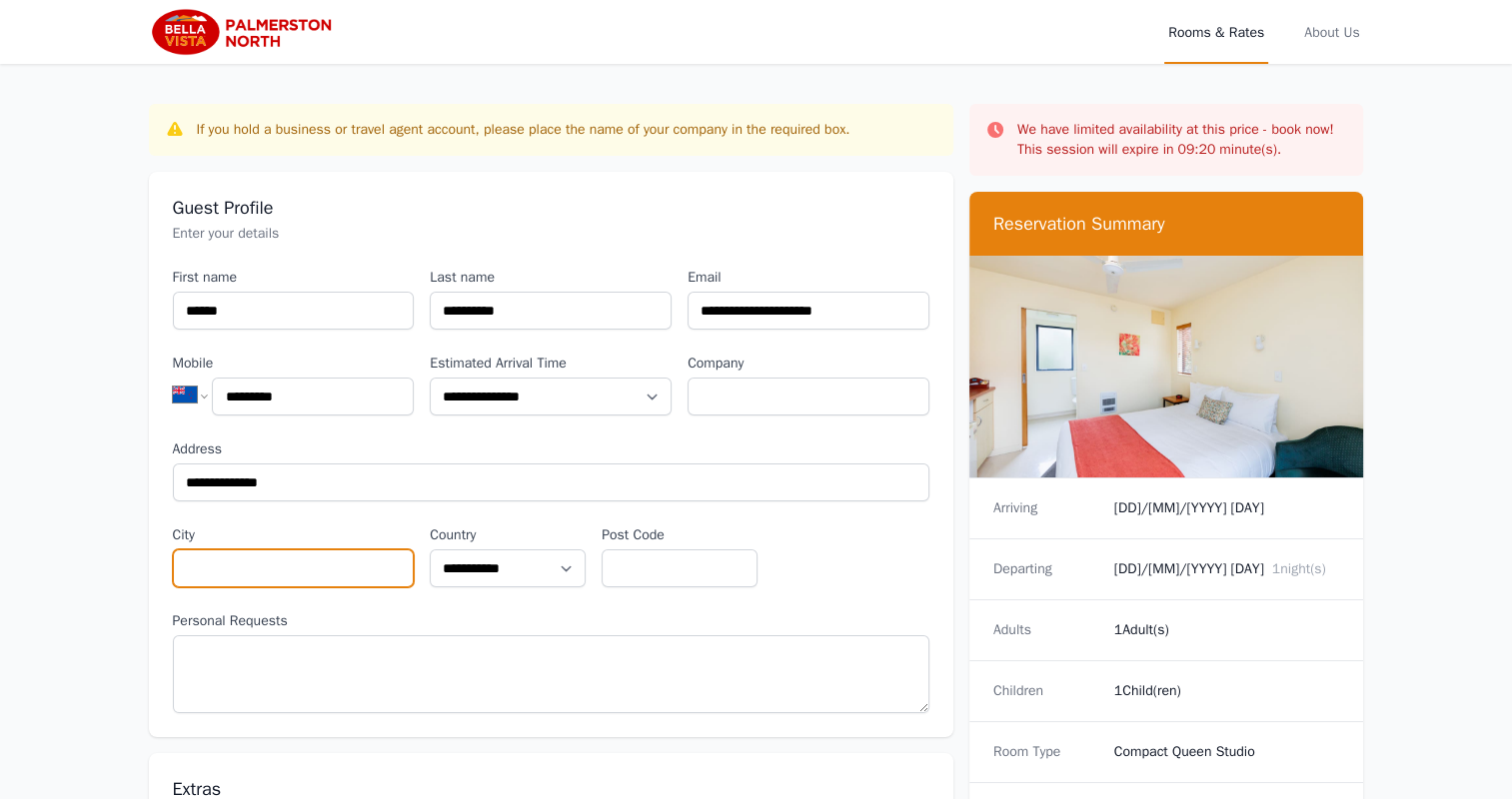 click on "City" at bounding box center [294, 568] 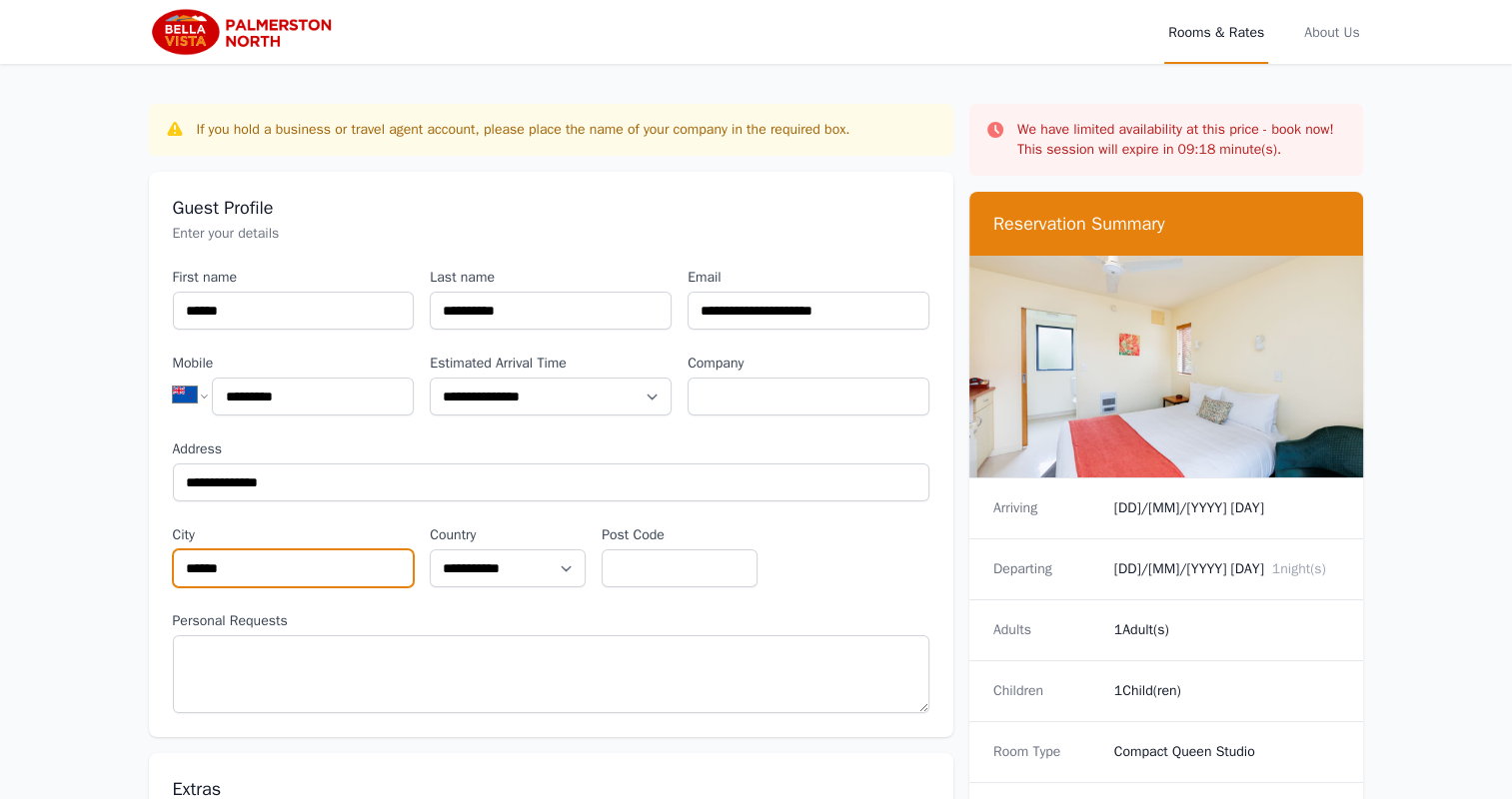 type on "******" 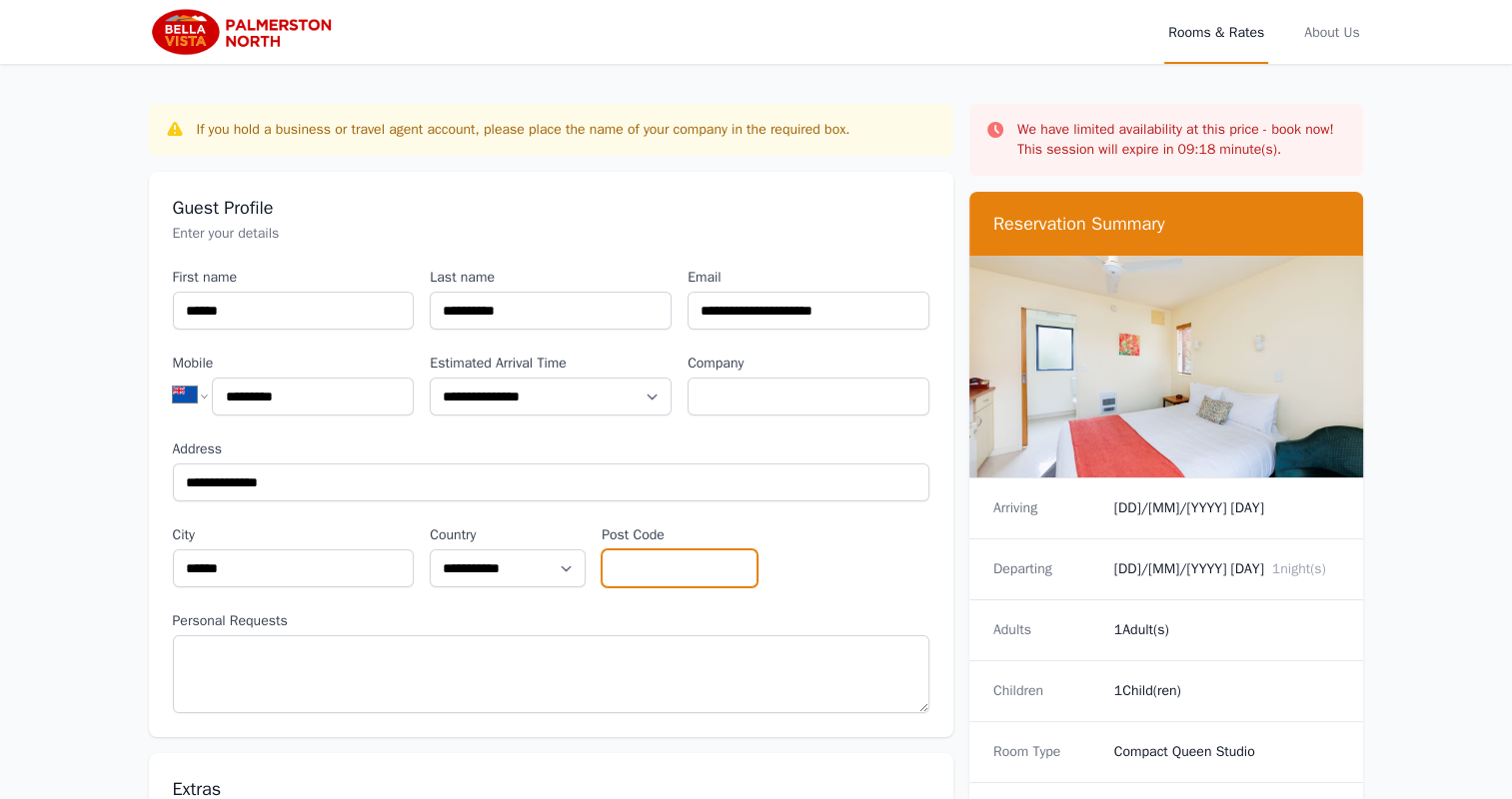 click on "Post Code" at bounding box center [680, 568] 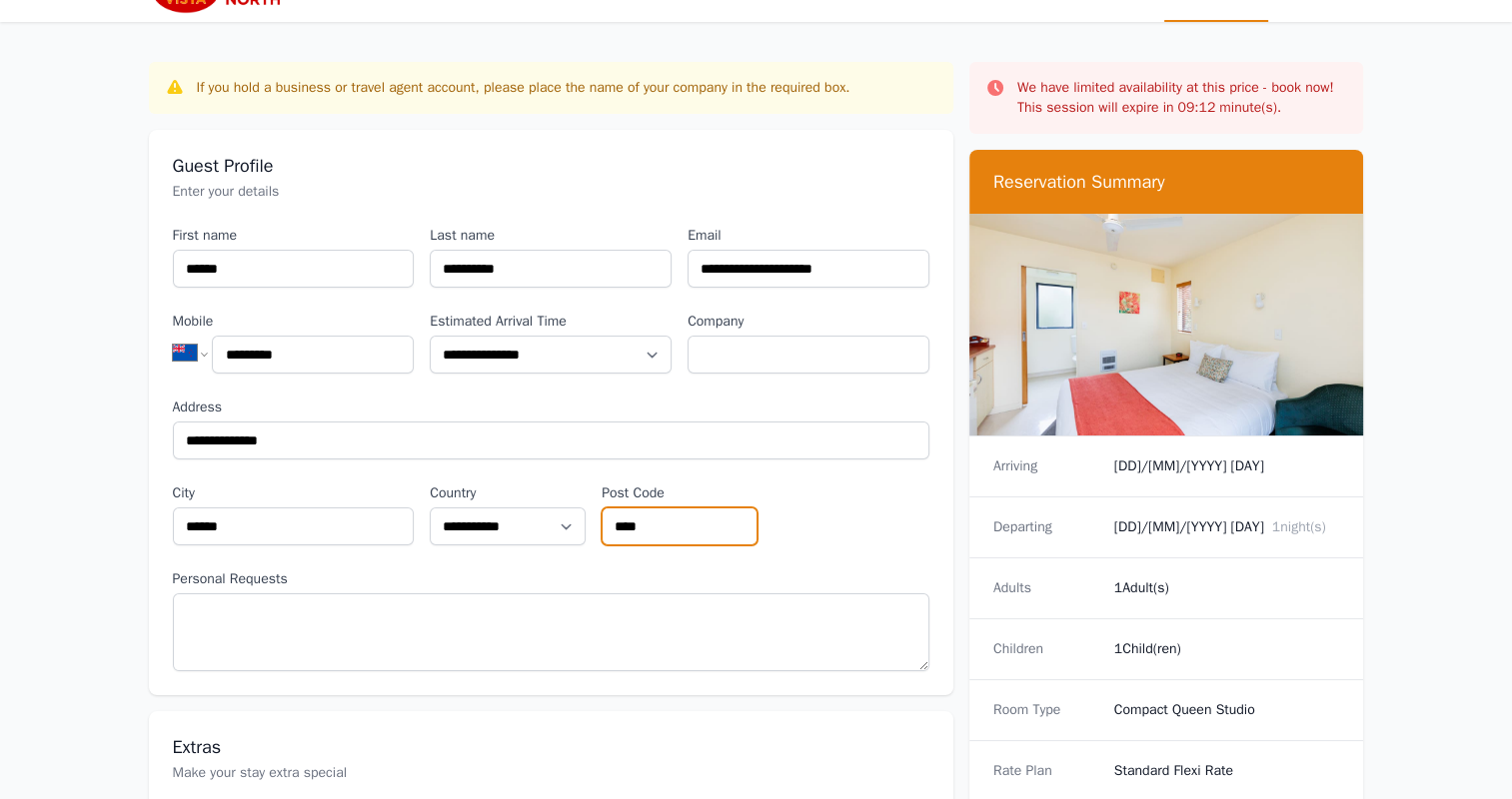 scroll, scrollTop: 46, scrollLeft: 0, axis: vertical 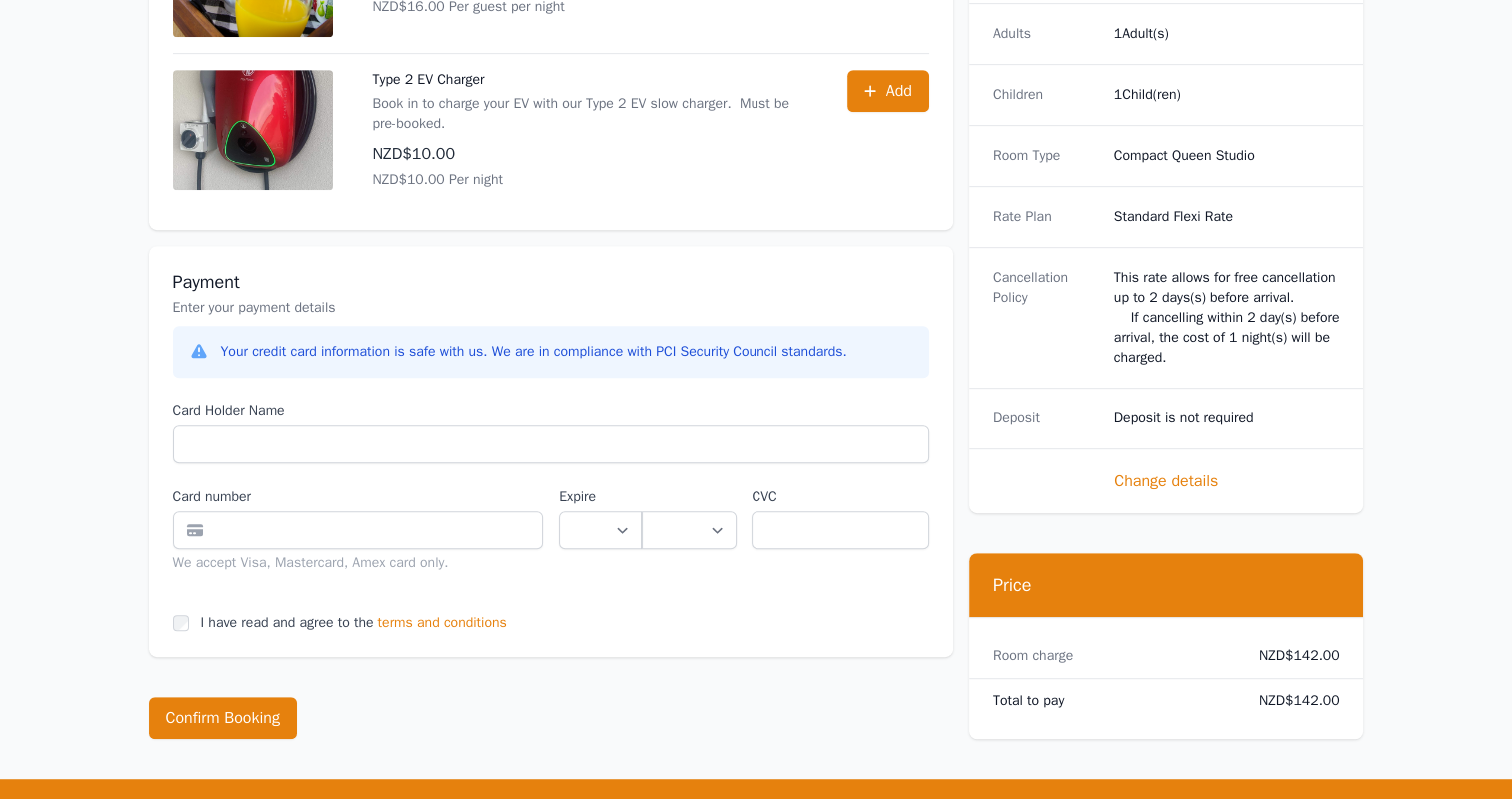 type on "****" 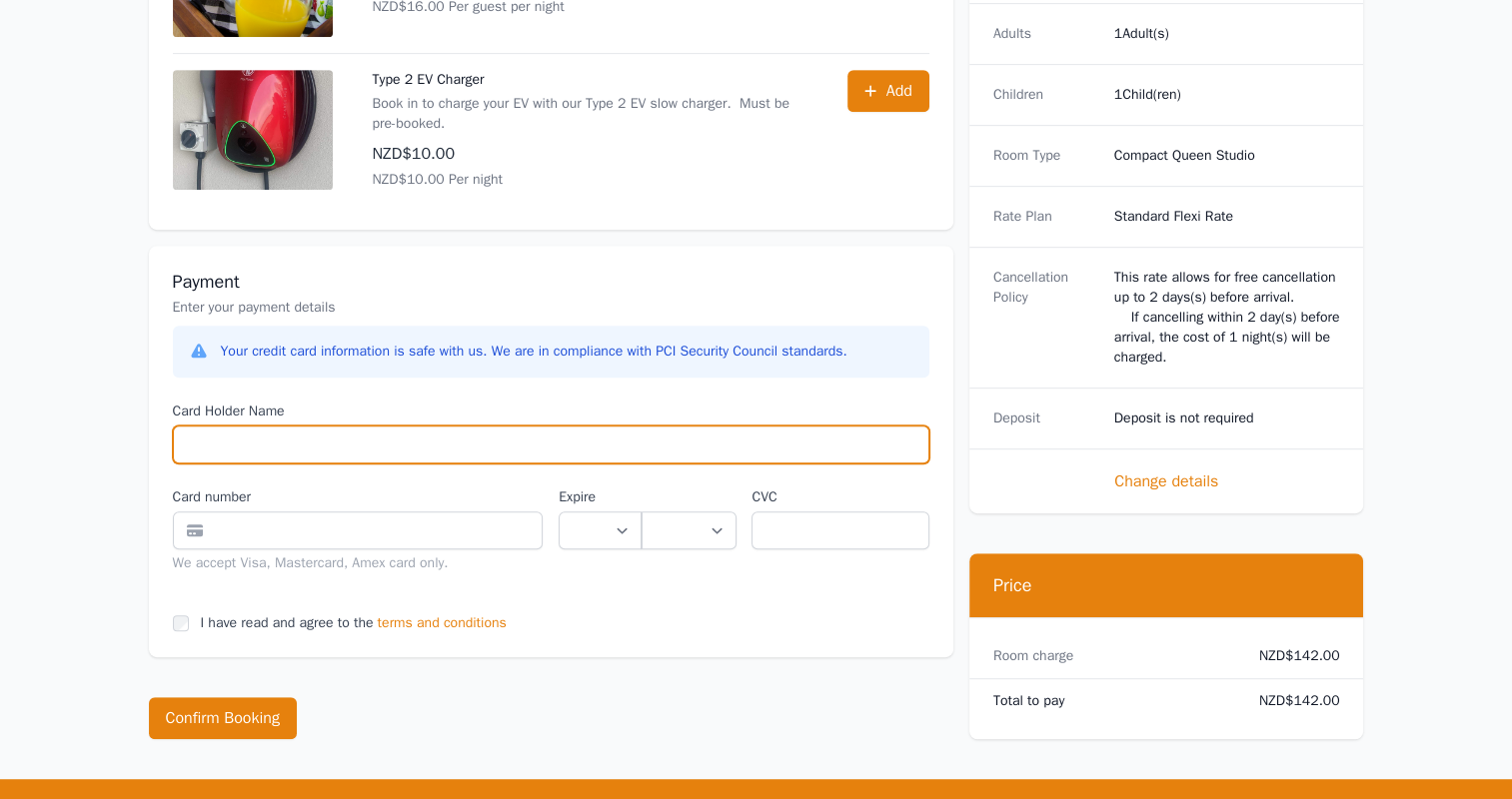 click on "Card Holder Name" at bounding box center (551, 444) 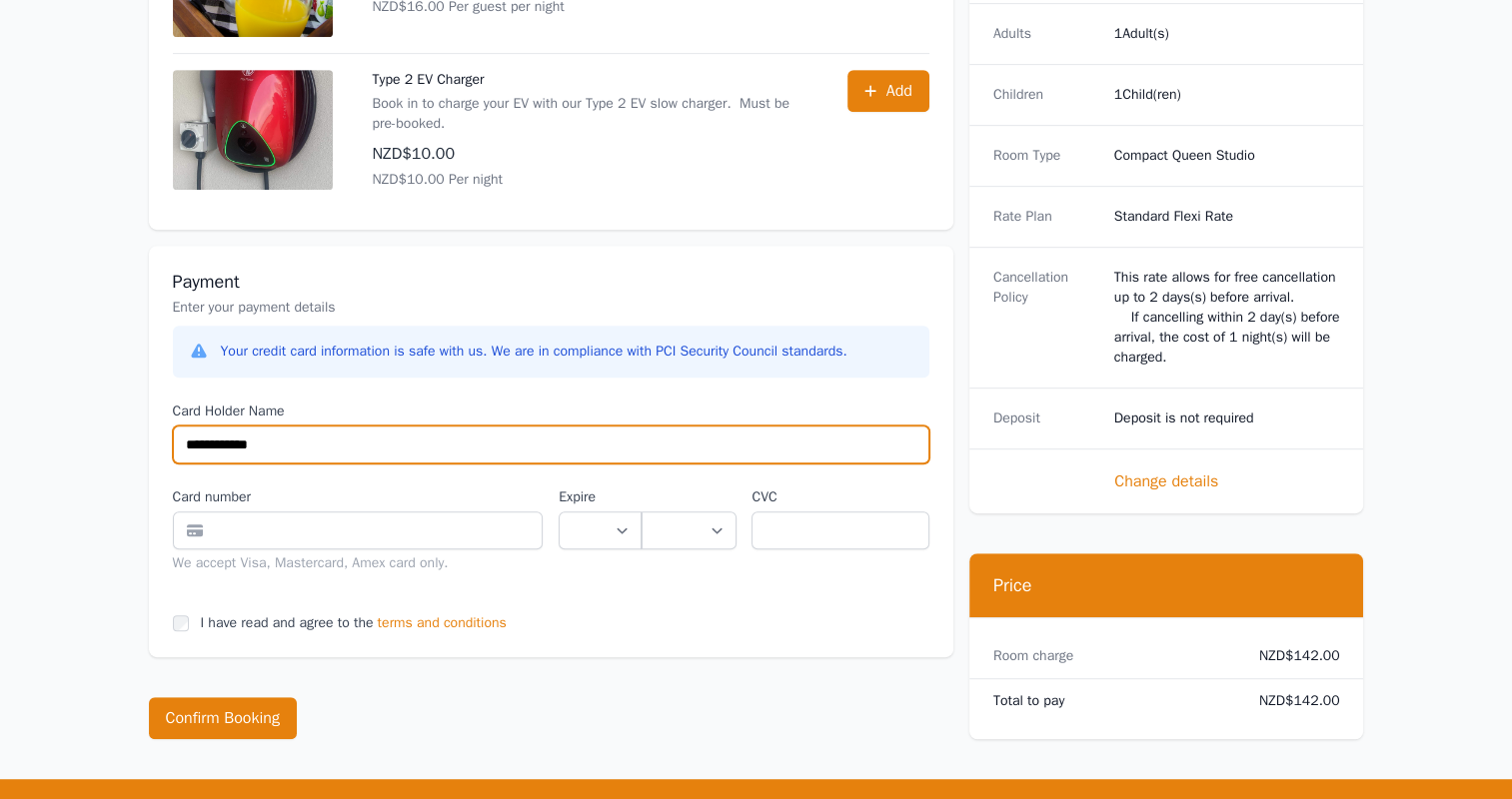 type on "**********" 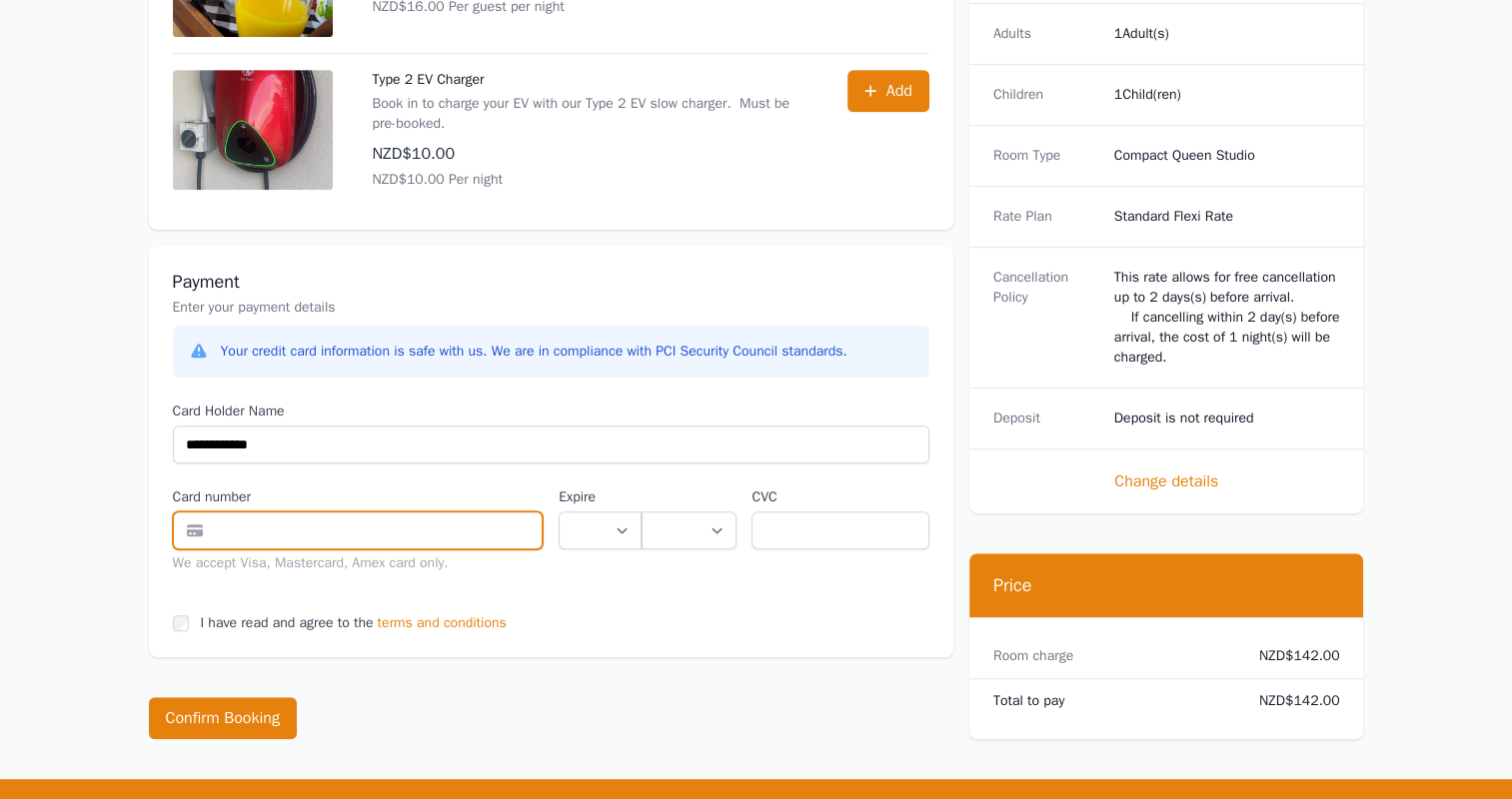 click at bounding box center (358, 530) 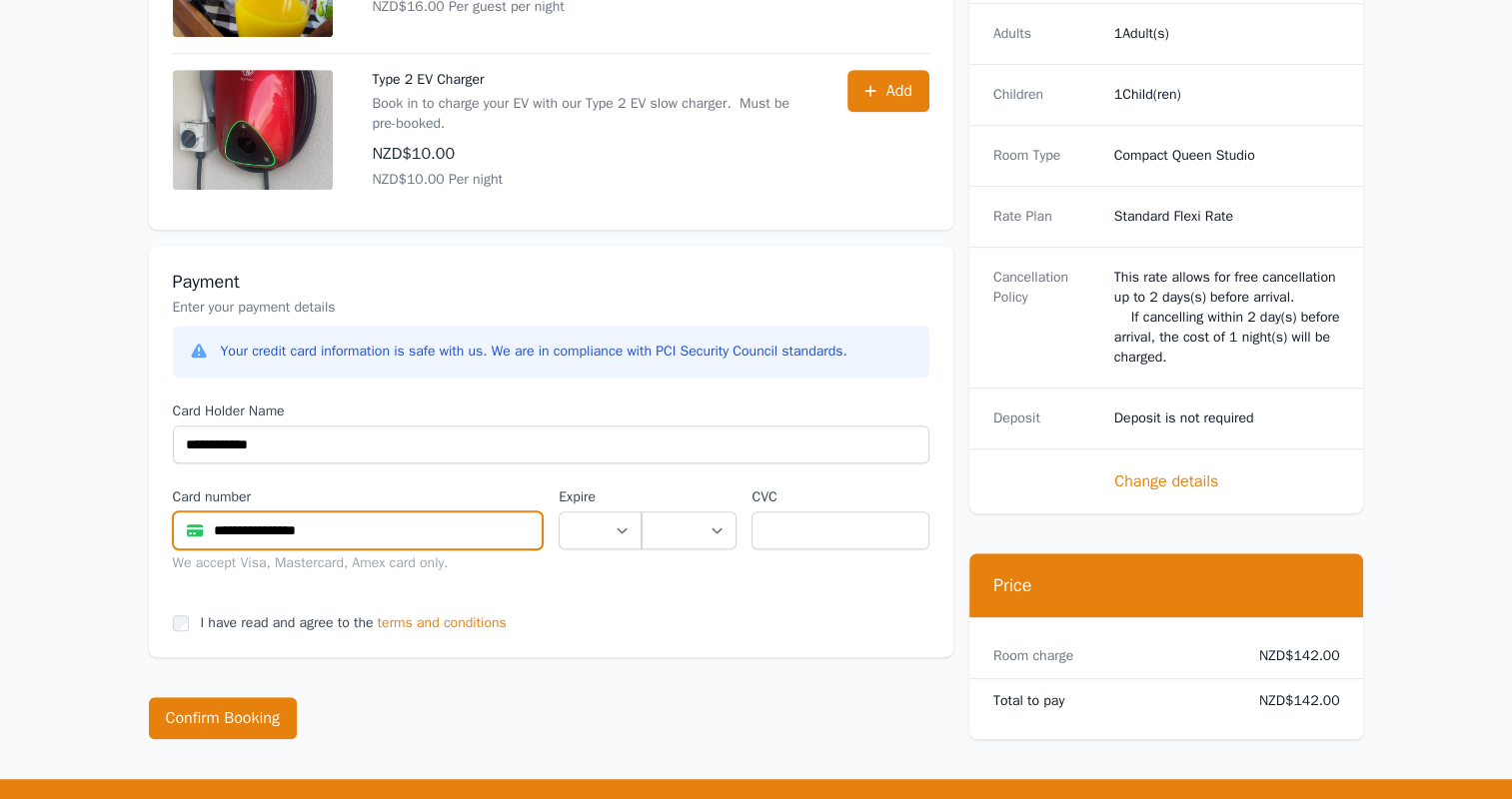 type on "**********" 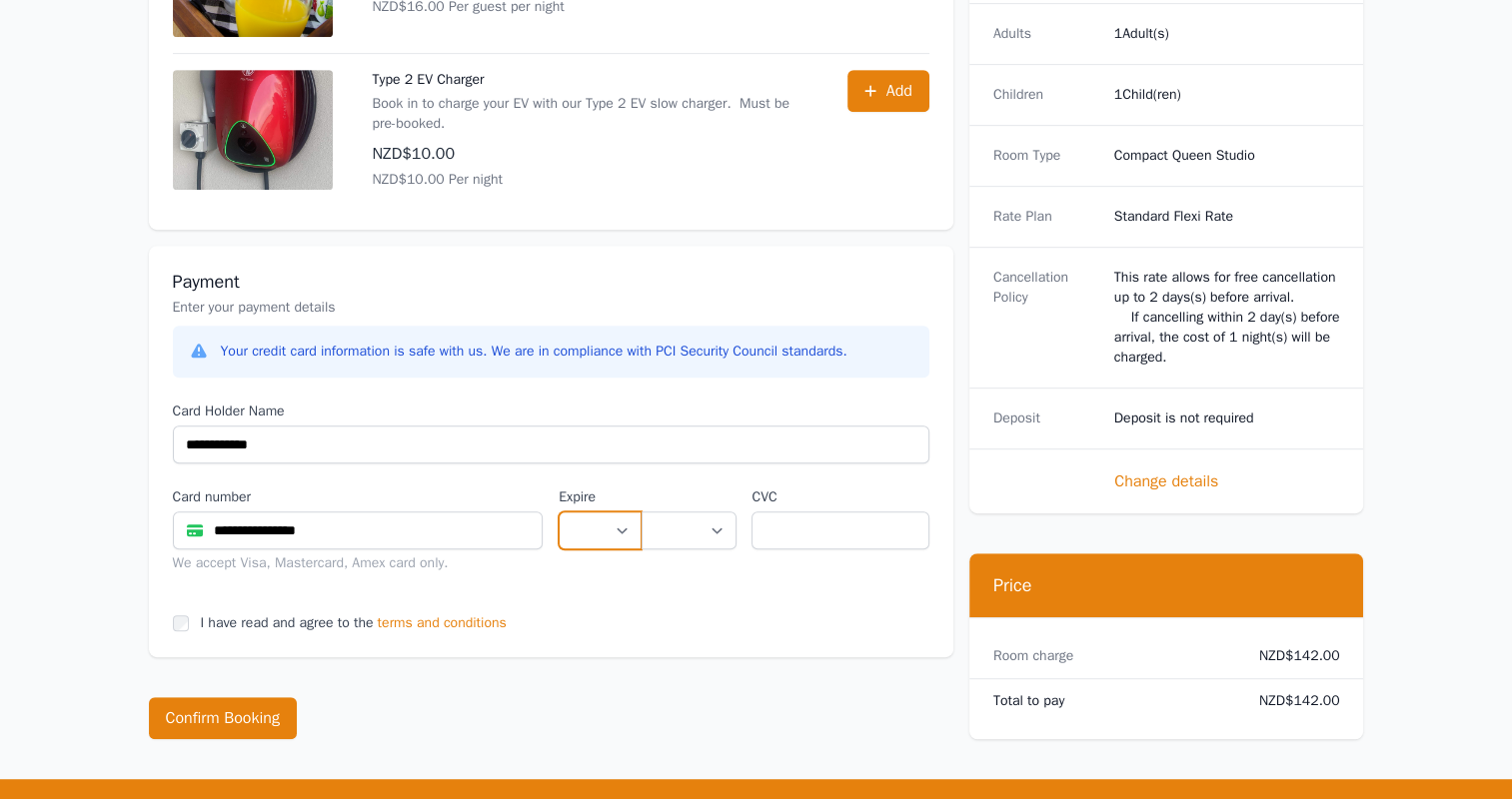 click on "** ** ** ** ** ** ** ** ** ** ** **" at bounding box center (600, 530) 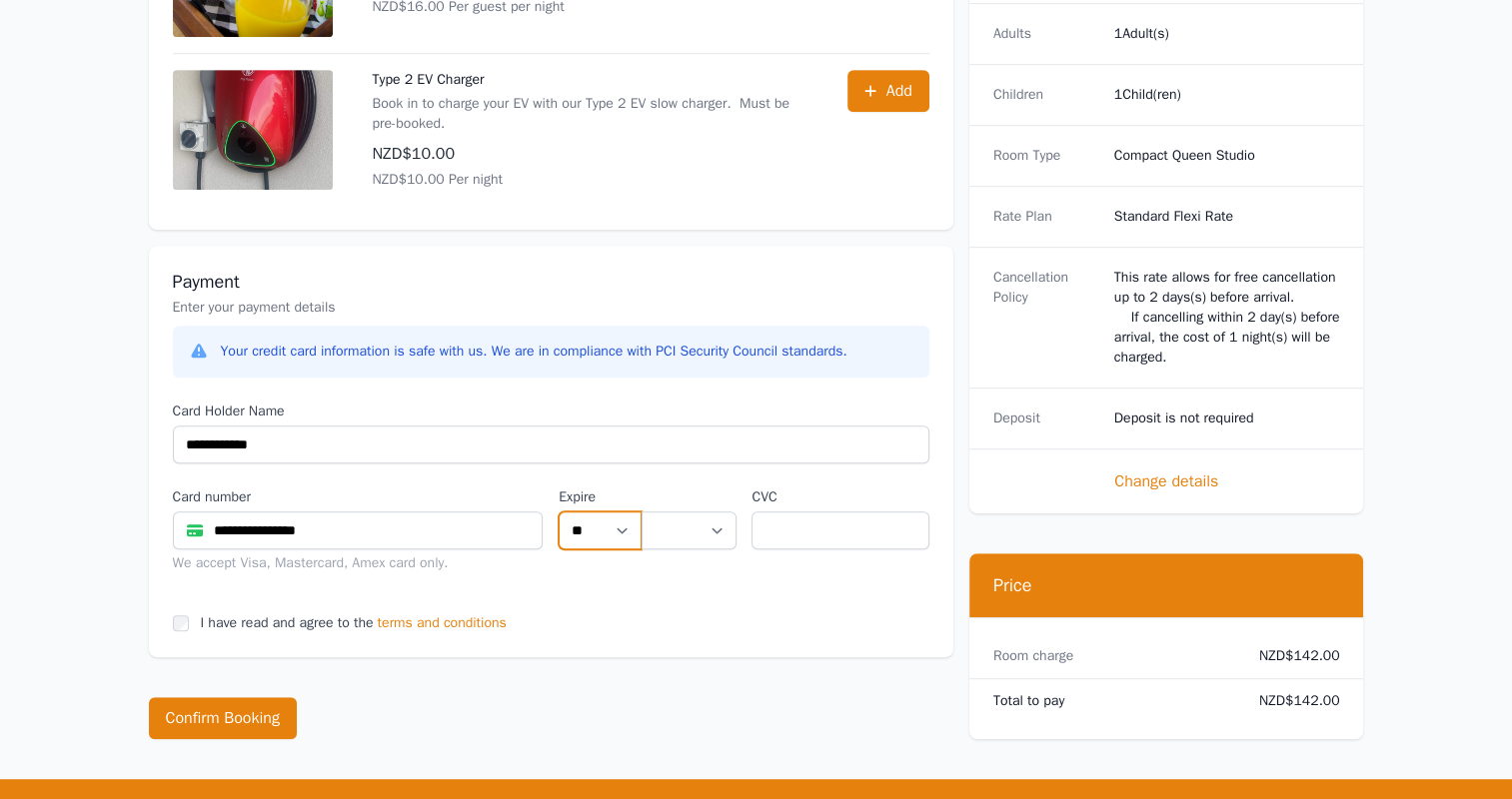 click on "** ** ** ** ** ** ** ** ** ** ** **" at bounding box center [600, 530] 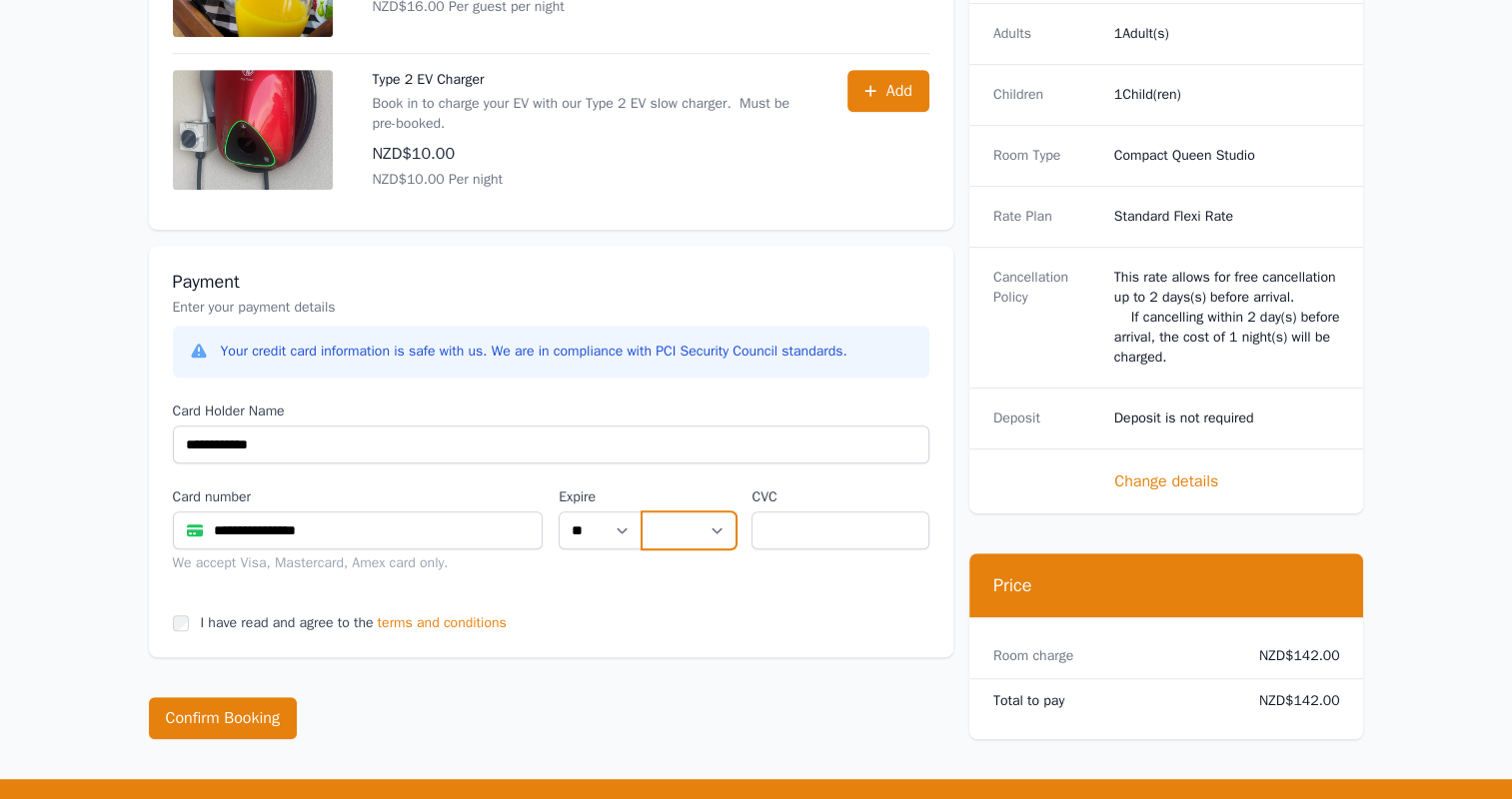 click on "**** **** **** **** **** **** **** **** ****" at bounding box center (689, 530) 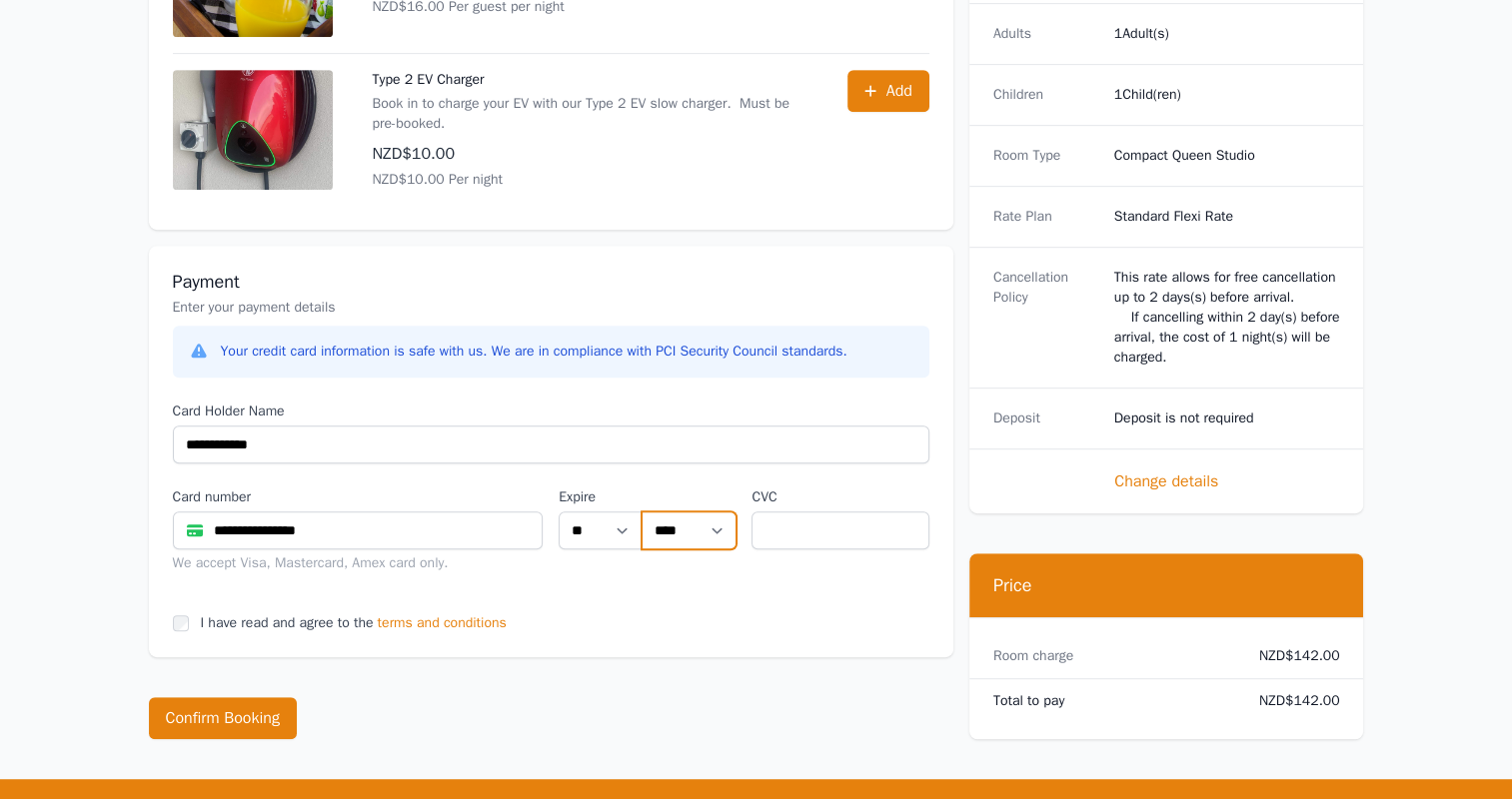 click on "**** **** **** **** **** **** **** **** ****" at bounding box center (689, 530) 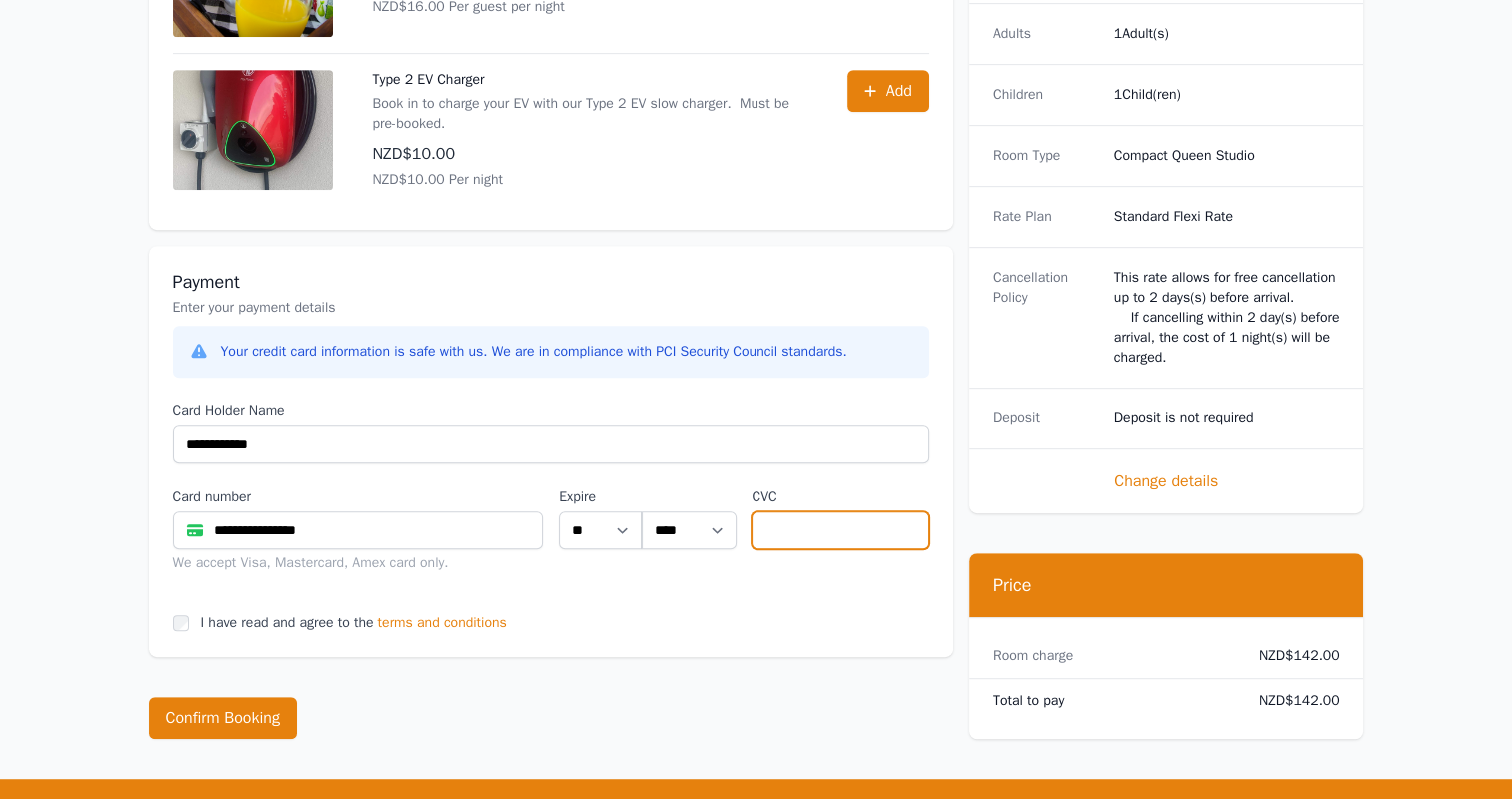 click at bounding box center [839, 530] 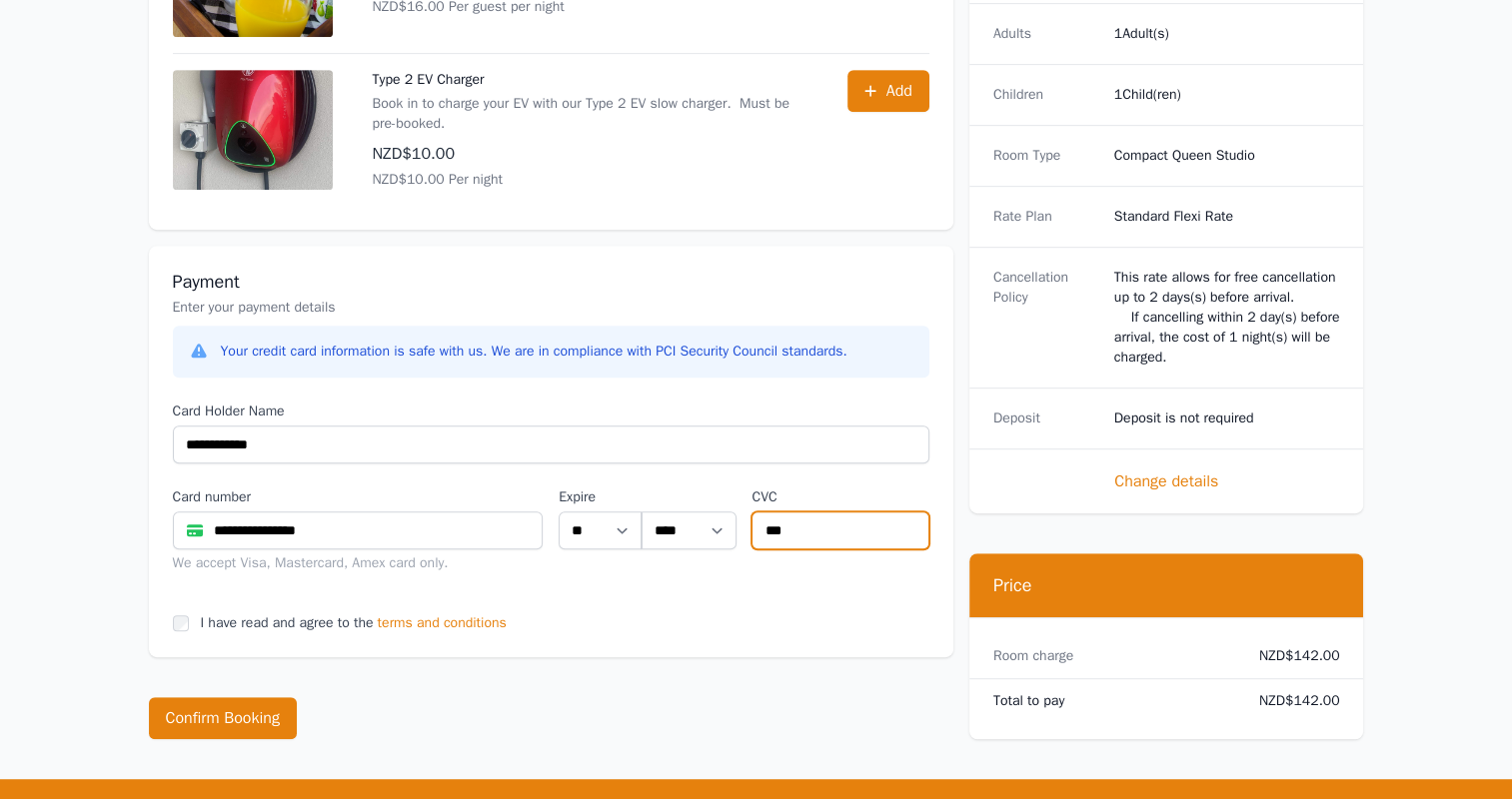 type on "***" 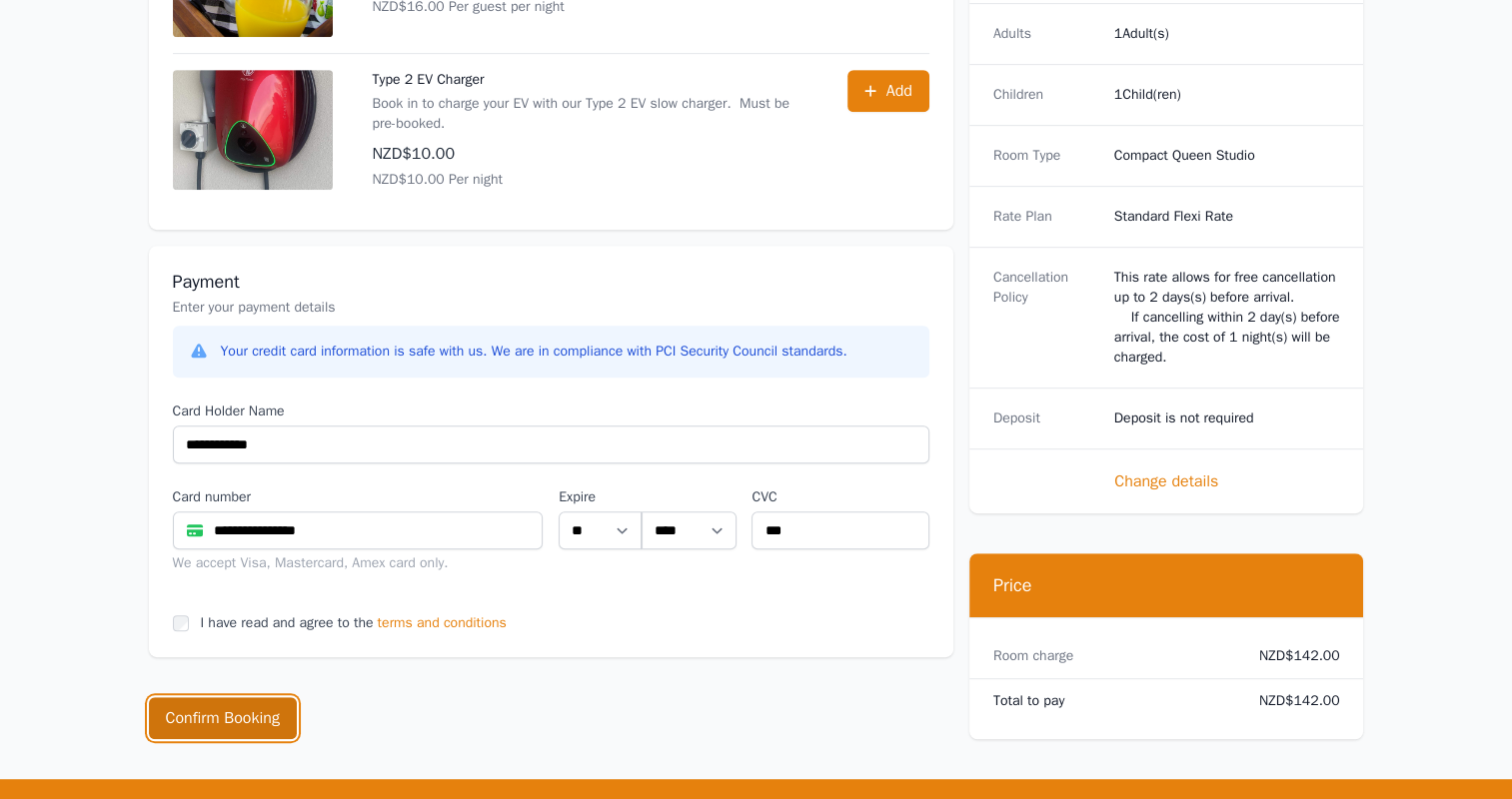 click on "Confirm Booking" at bounding box center (223, 718) 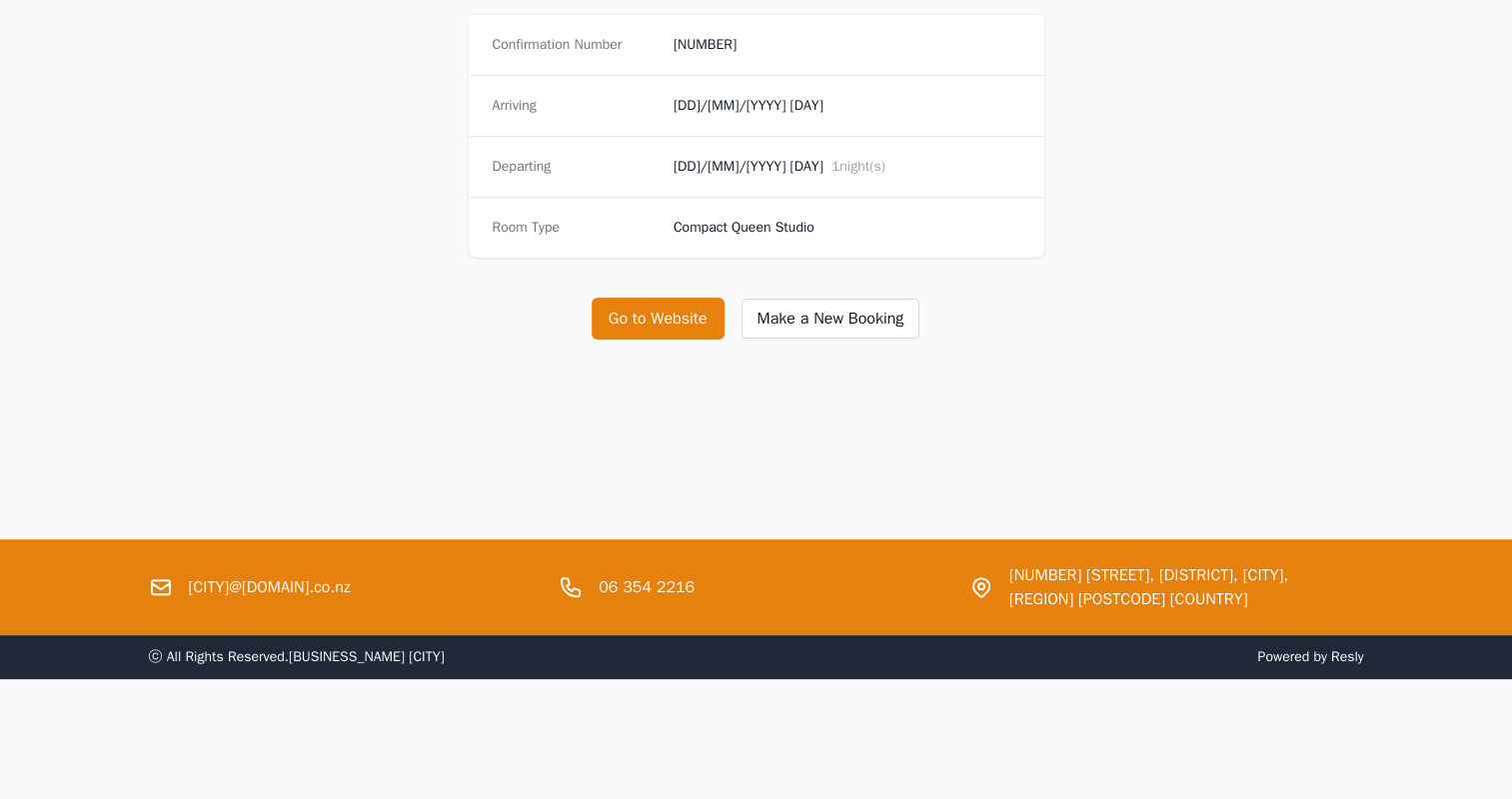 scroll, scrollTop: 0, scrollLeft: 0, axis: both 